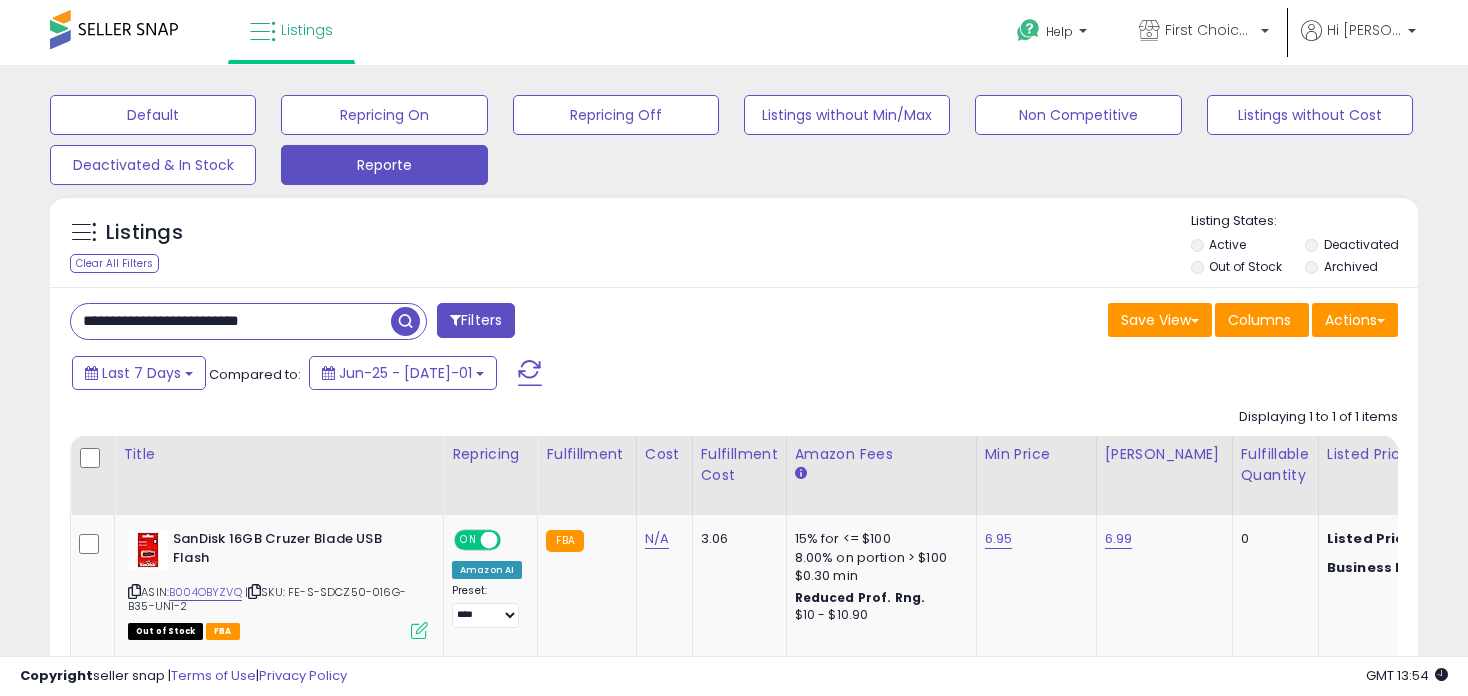 scroll, scrollTop: 0, scrollLeft: 0, axis: both 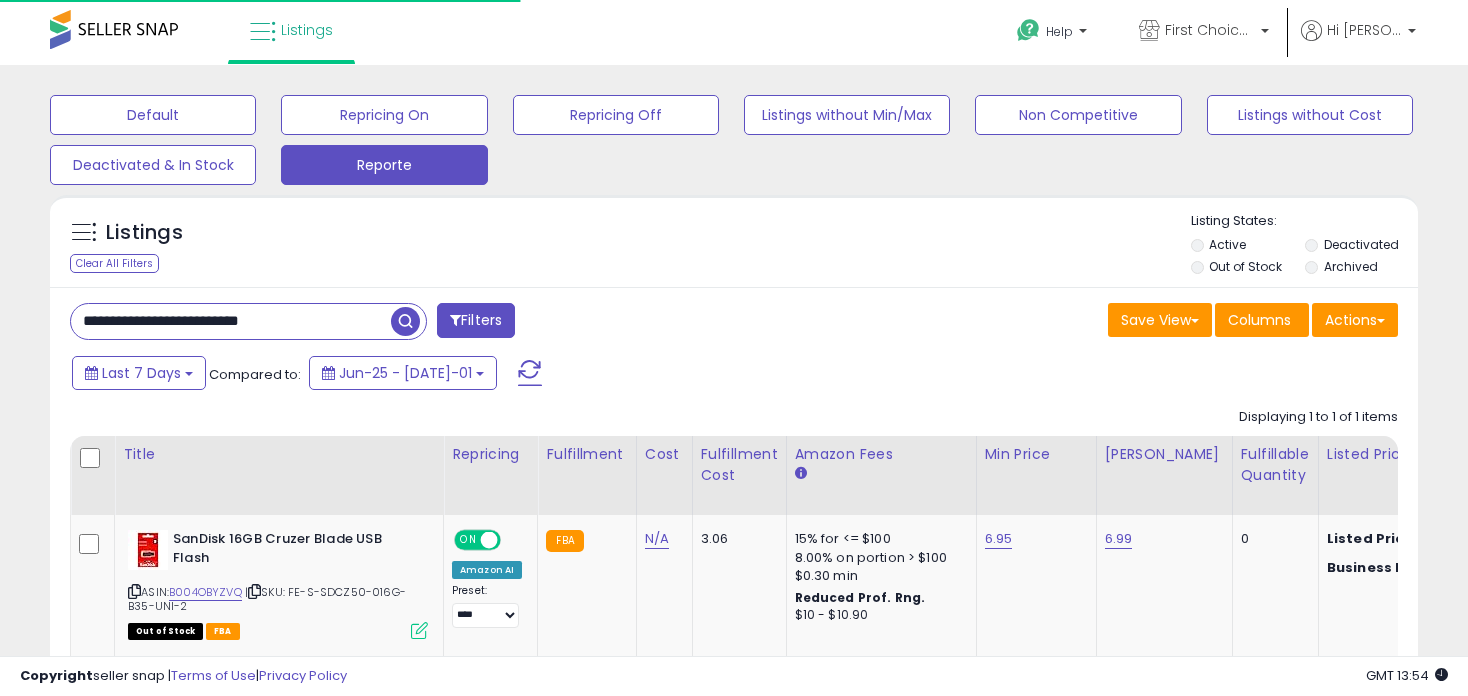 drag, startPoint x: 330, startPoint y: 315, endPoint x: -53, endPoint y: 299, distance: 383.33405 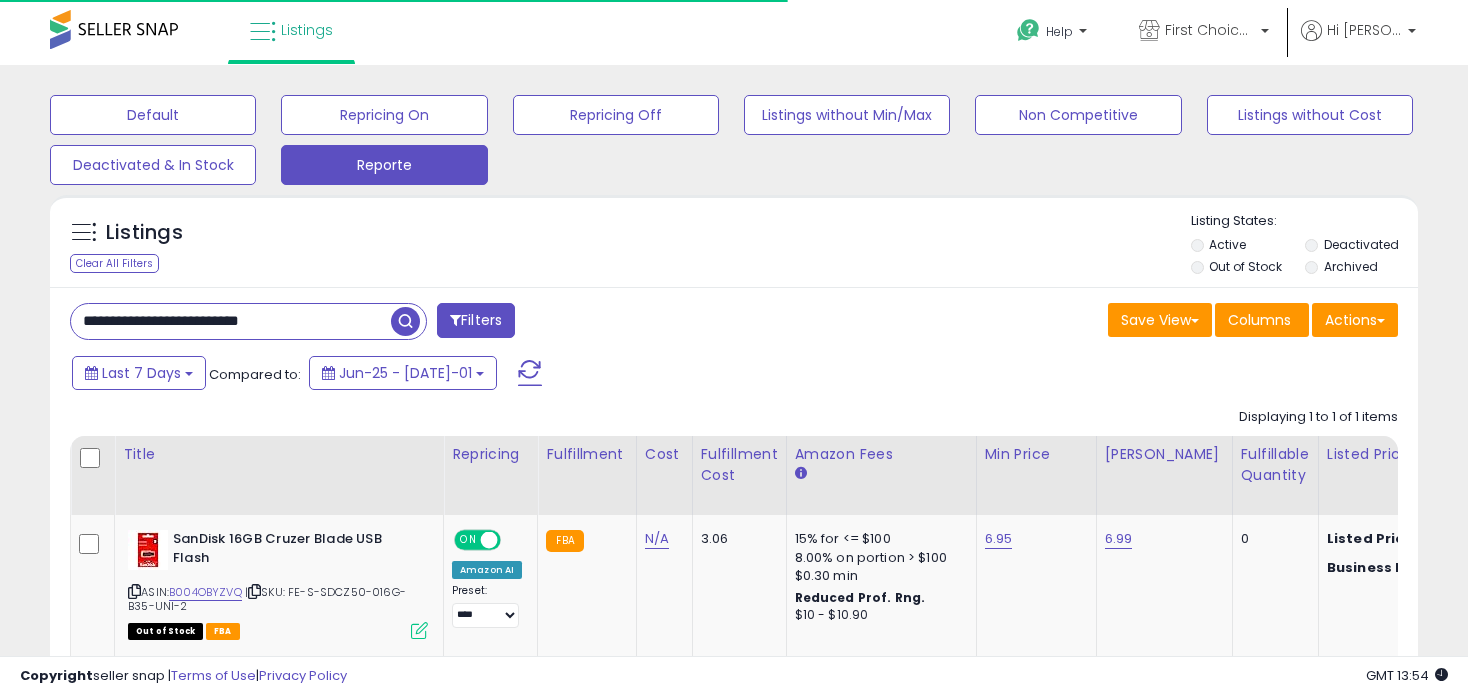 paste on "***" 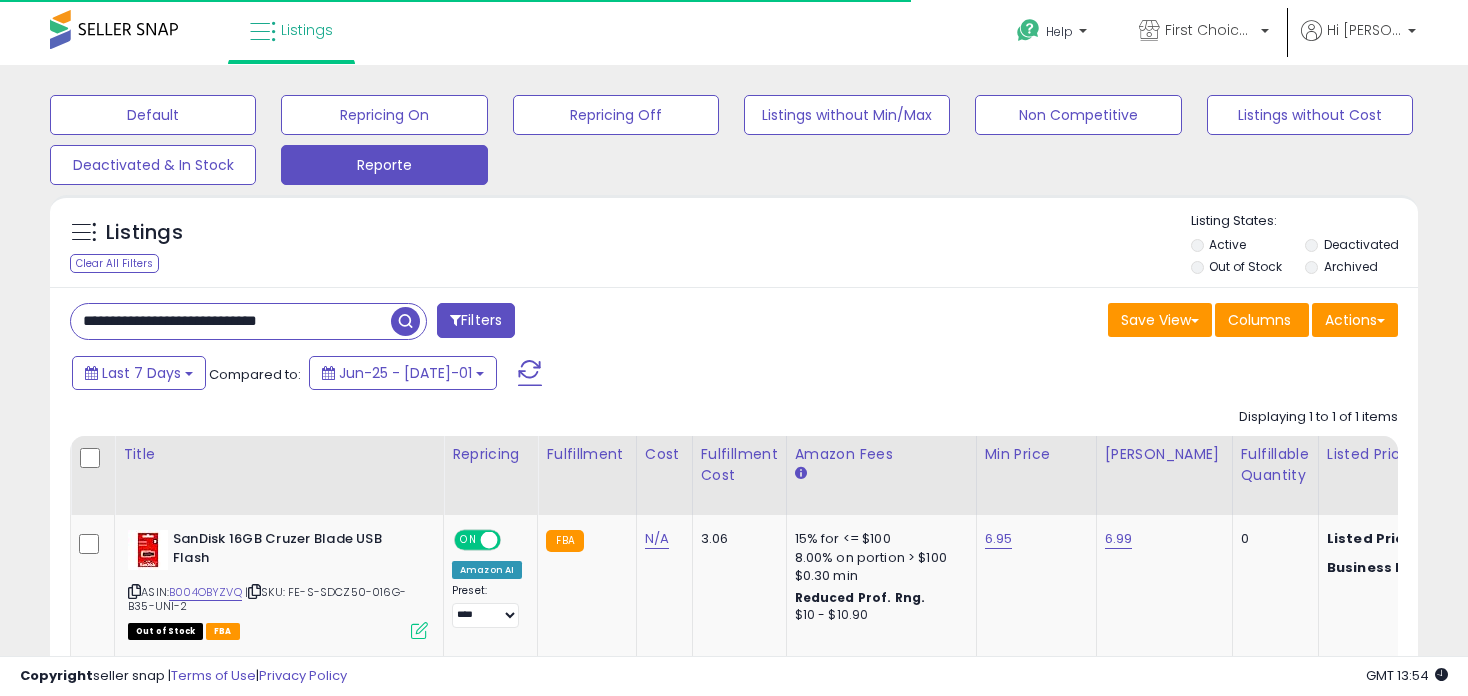 type on "**********" 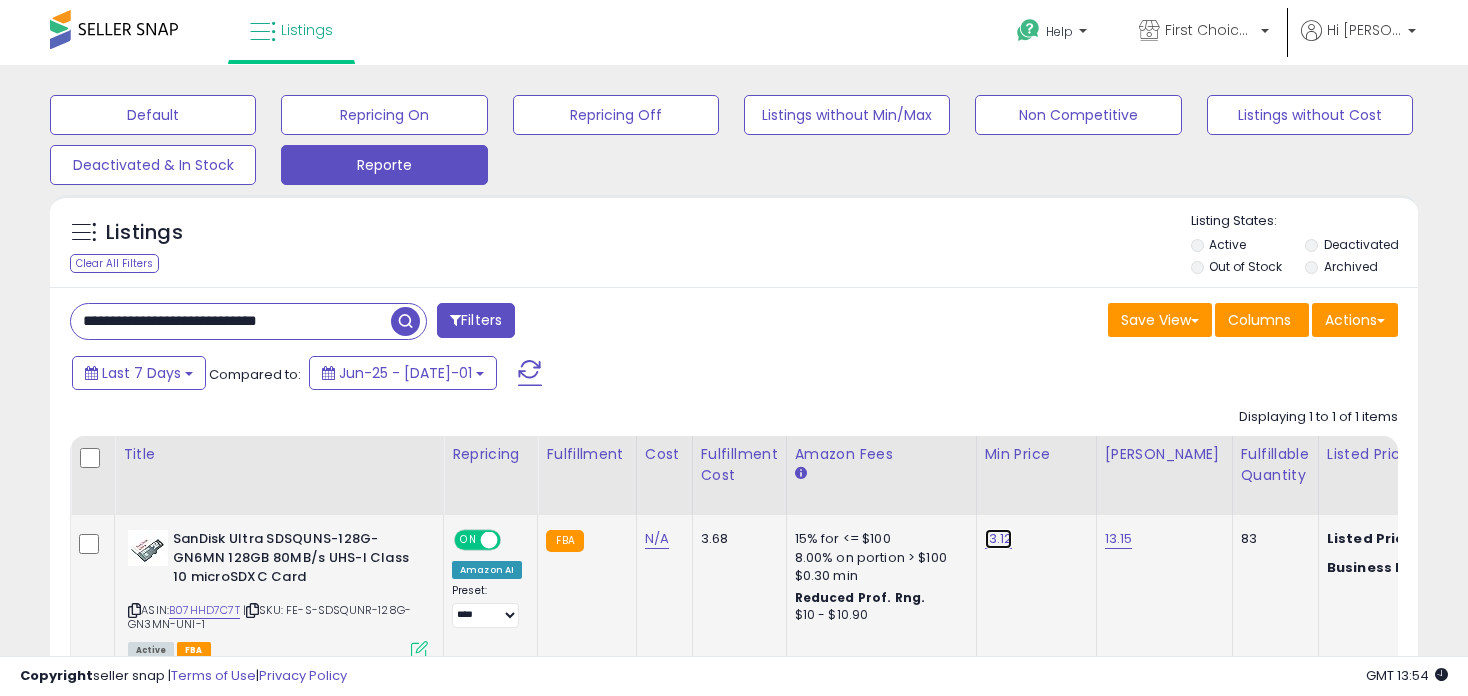 click on "13.12" at bounding box center (999, 539) 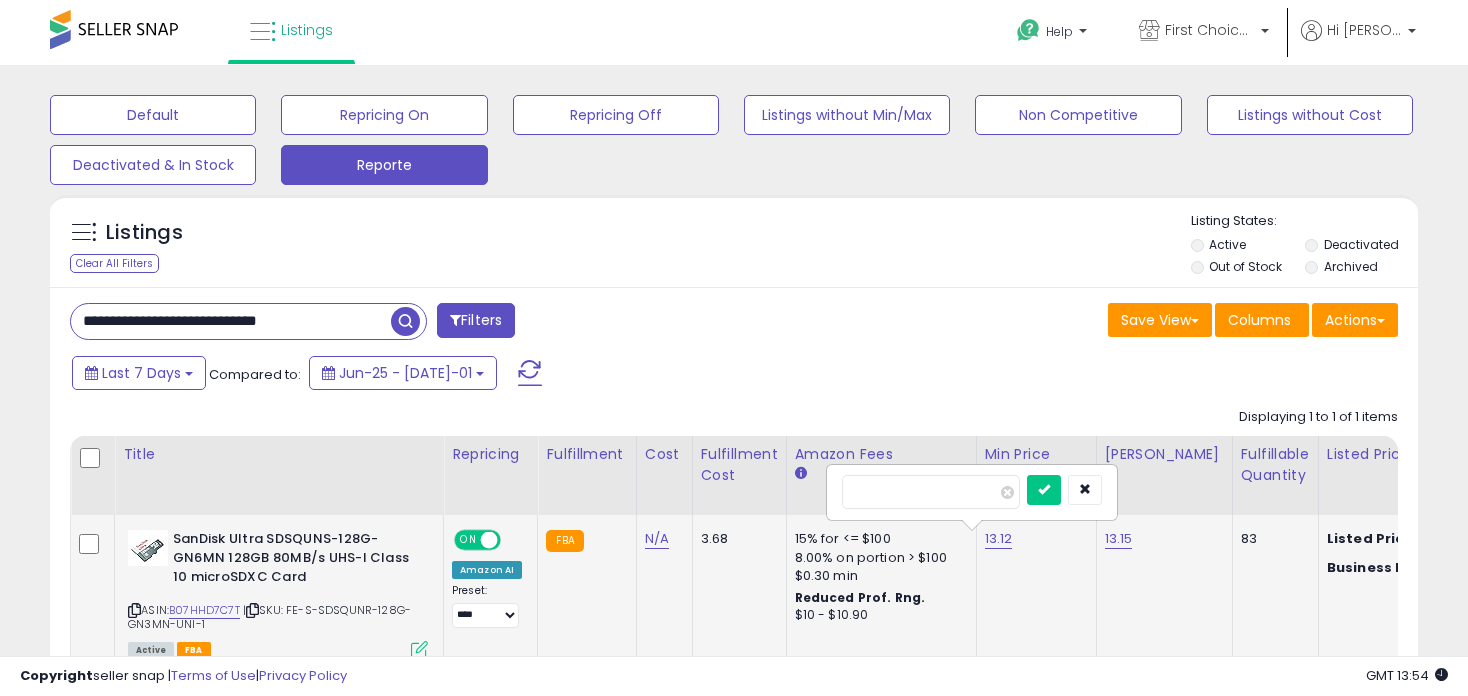 type on "*****" 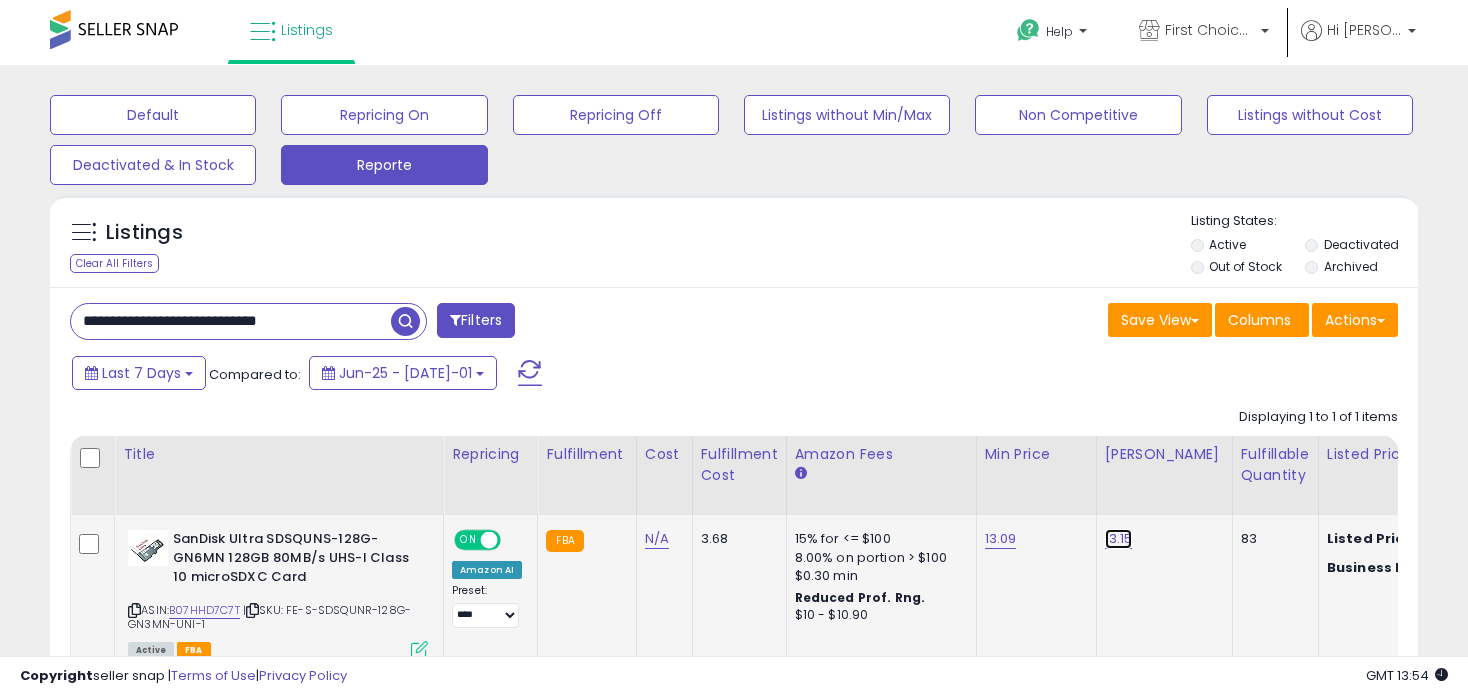 click on "13.15" at bounding box center (1119, 539) 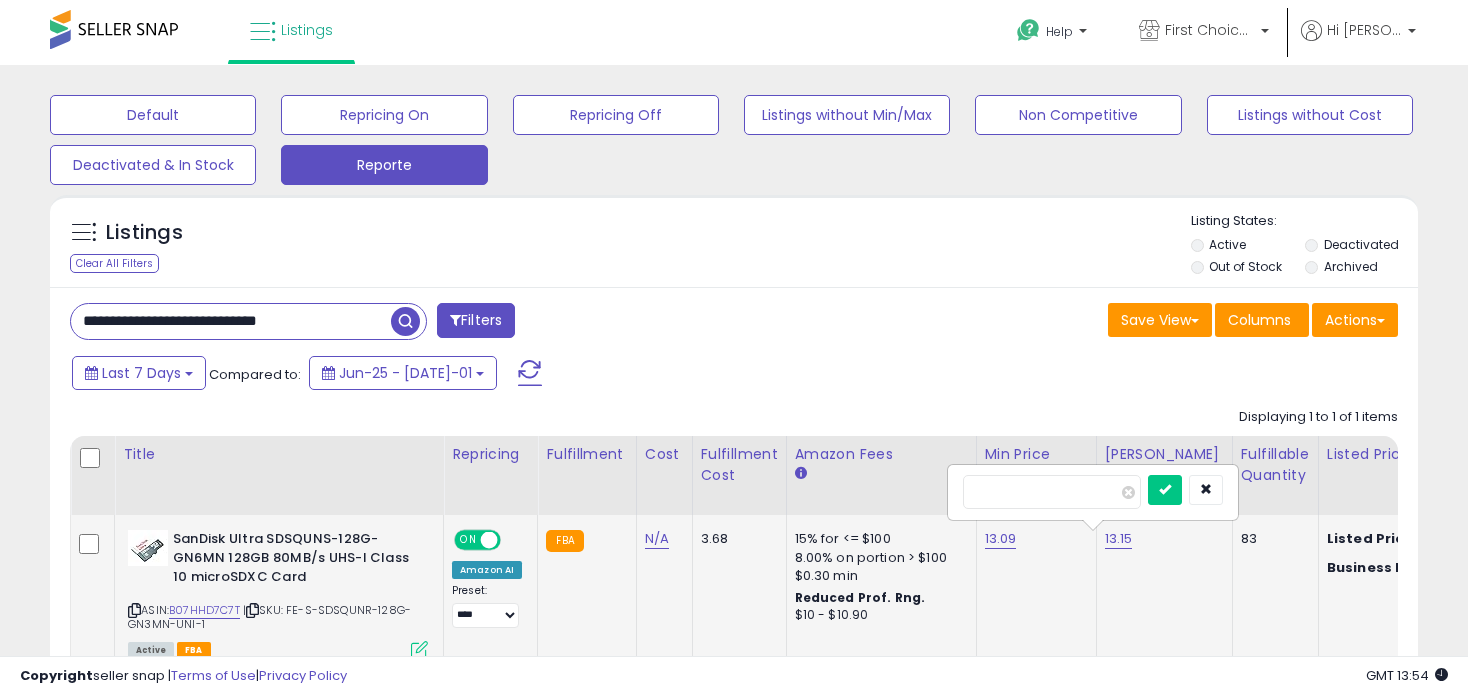 type on "*****" 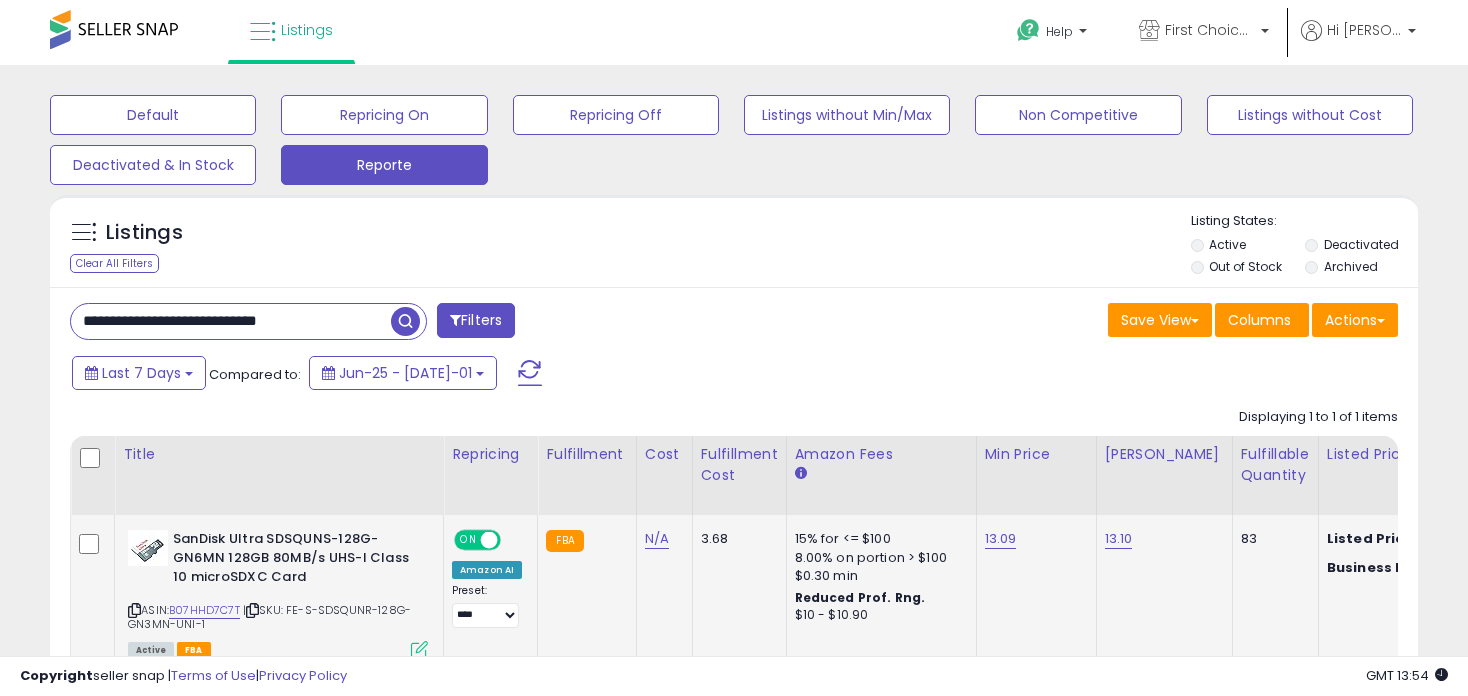 drag, startPoint x: 367, startPoint y: 323, endPoint x: -53, endPoint y: 301, distance: 420.5758 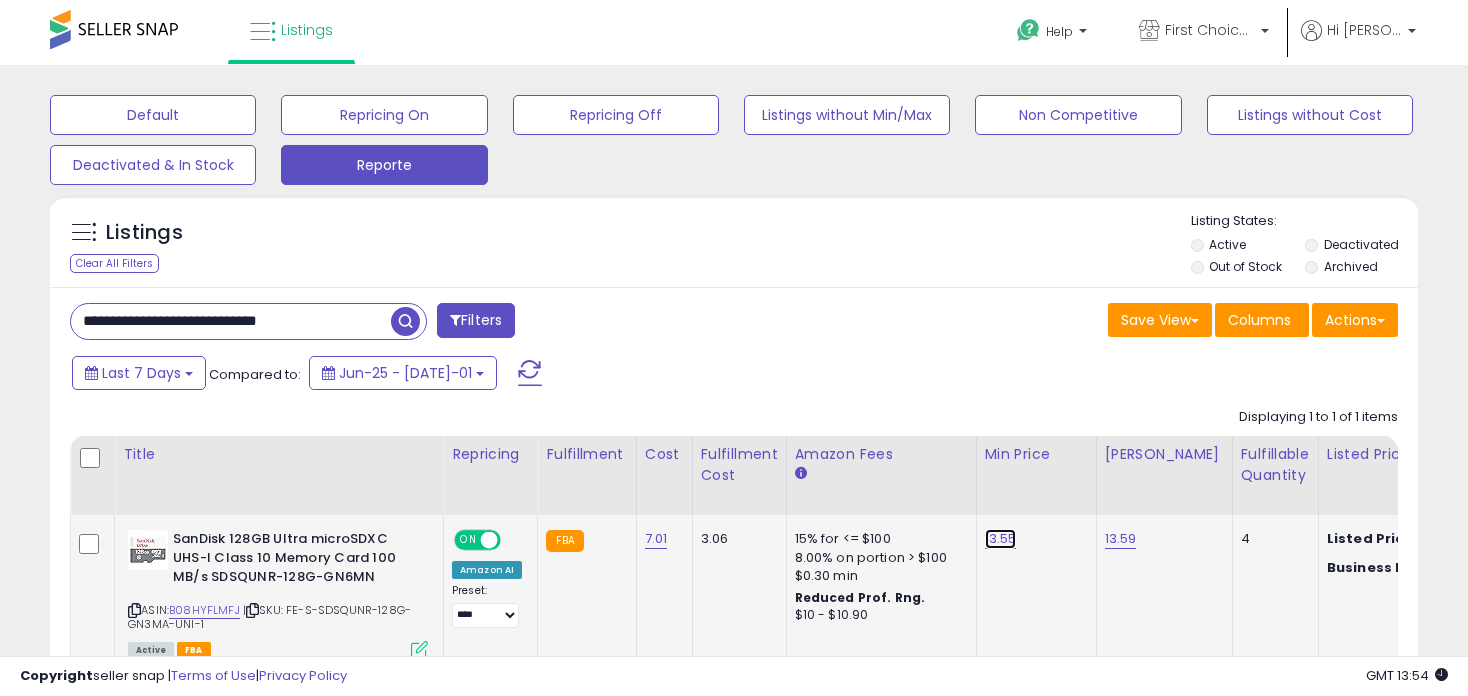 click on "13.55" at bounding box center [1001, 539] 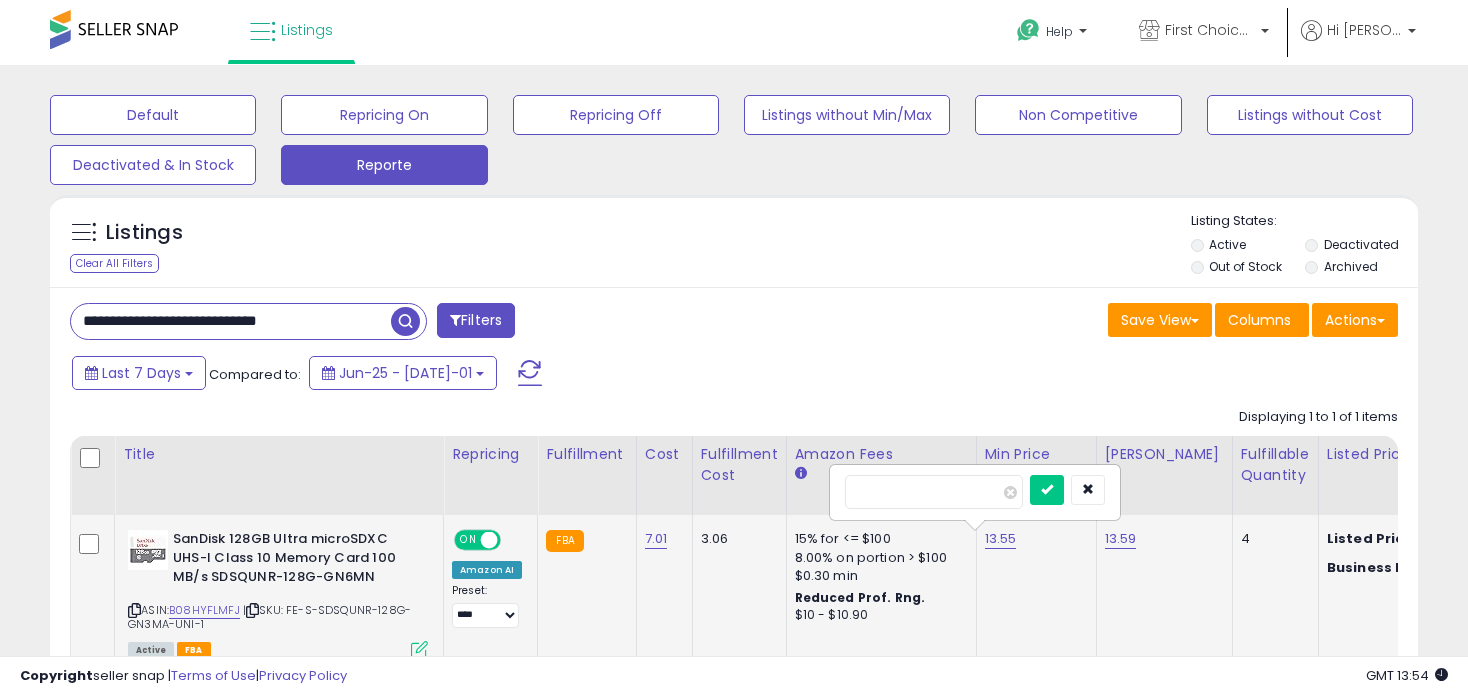 type on "*****" 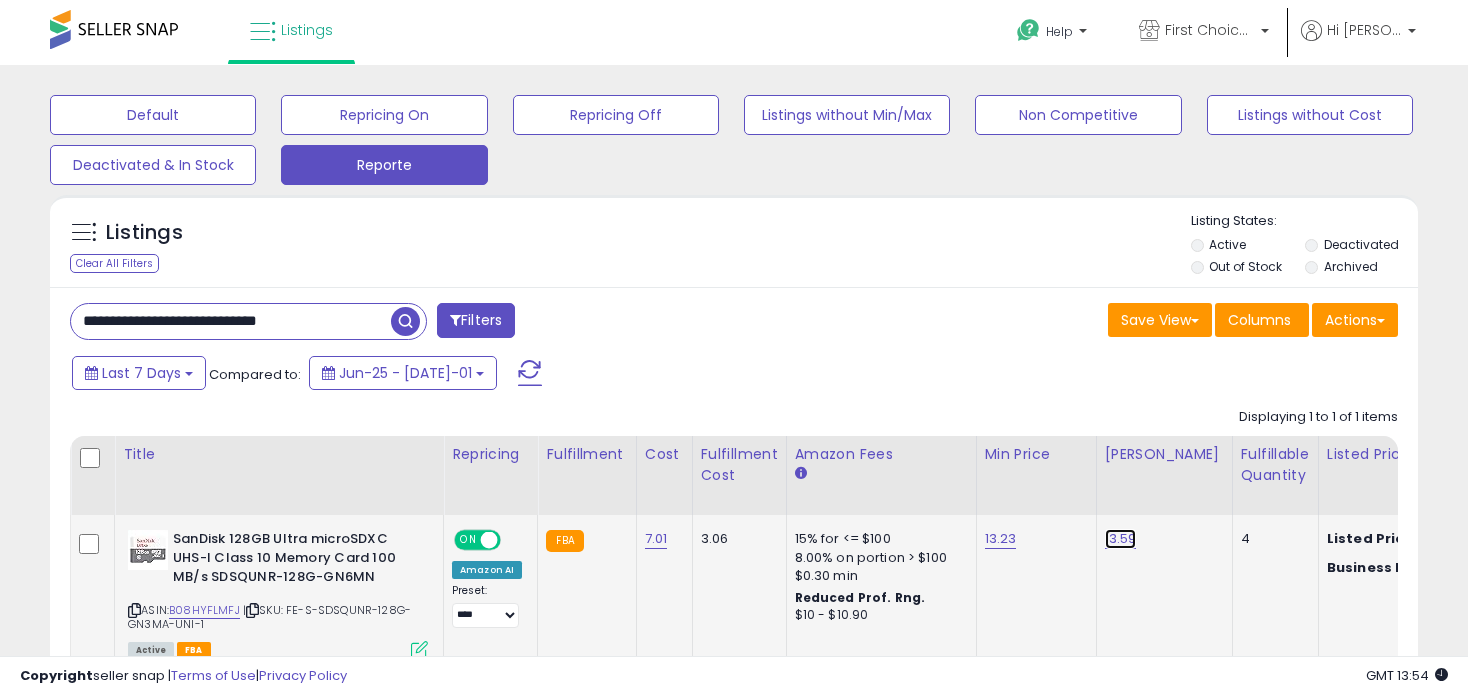 click on "13.59" at bounding box center (1121, 539) 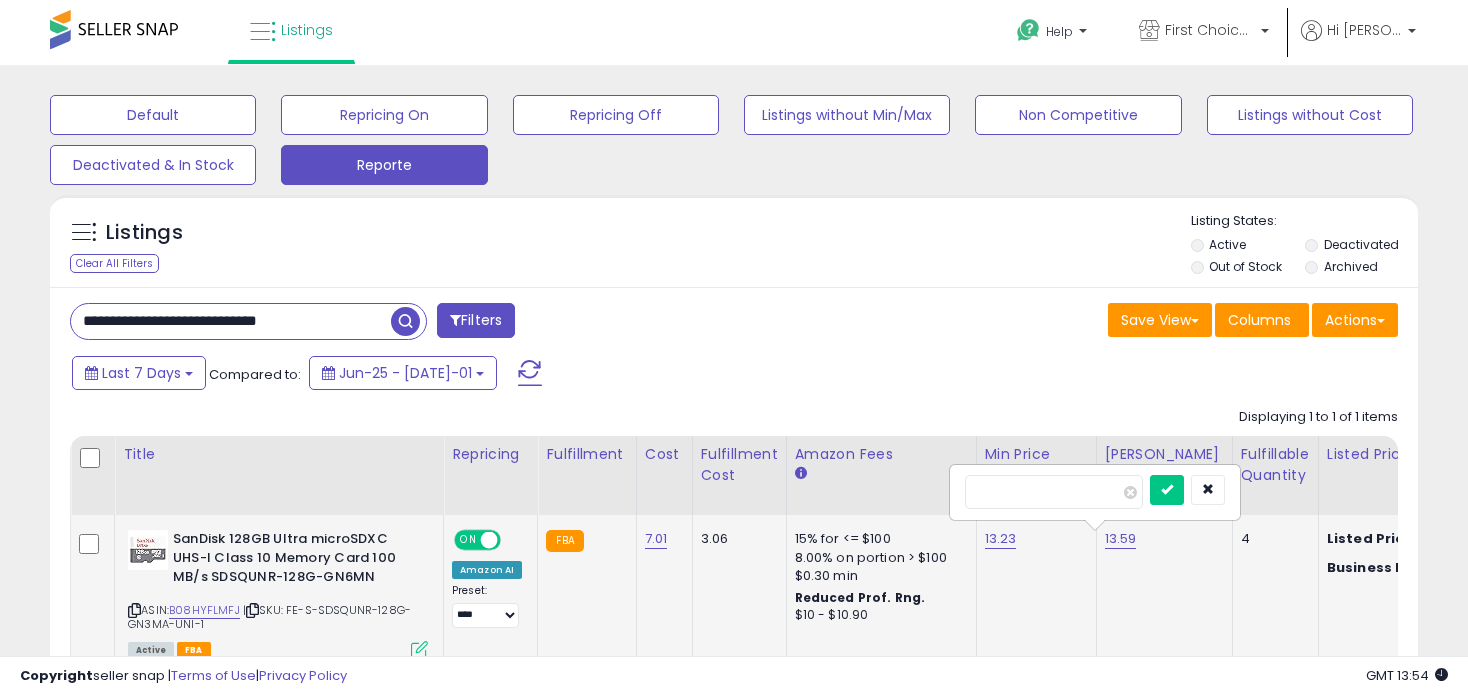 type on "*****" 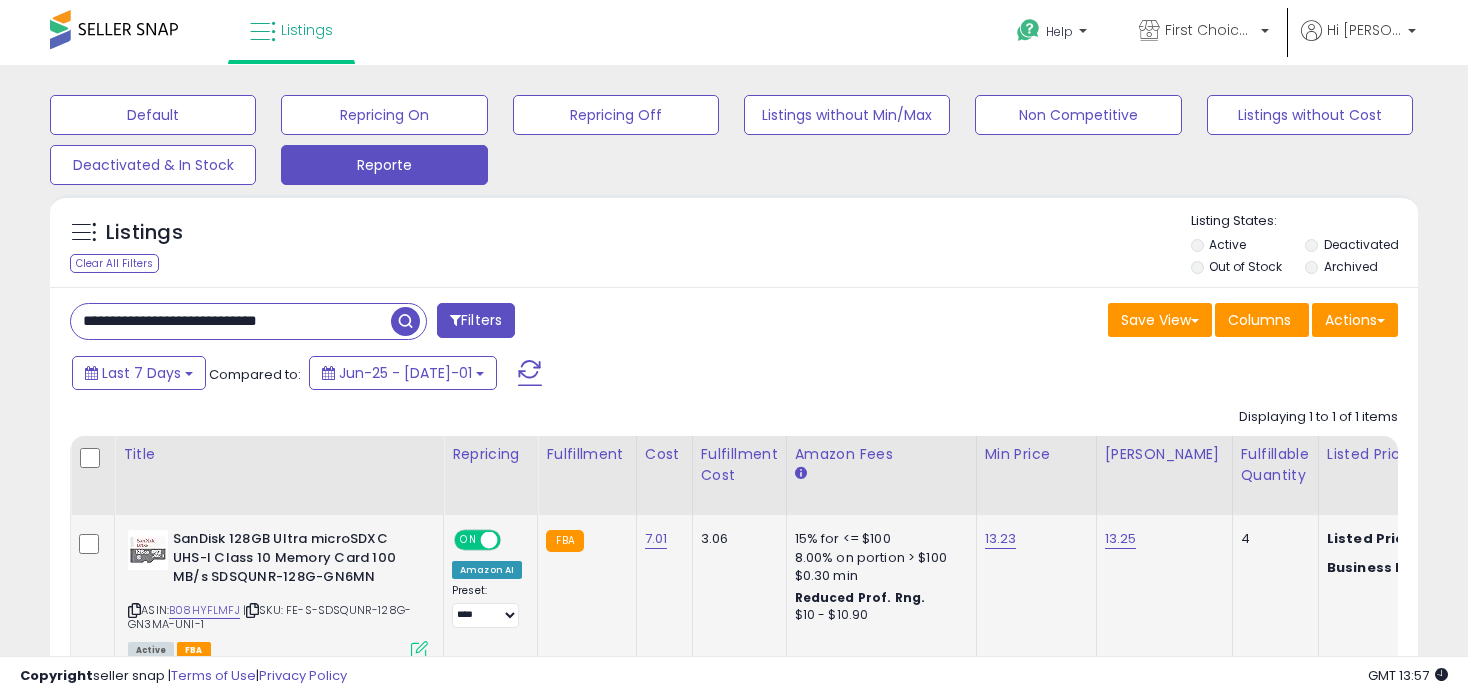 click on "Listings
Clear All Filters
Listing States:" at bounding box center (734, 246) 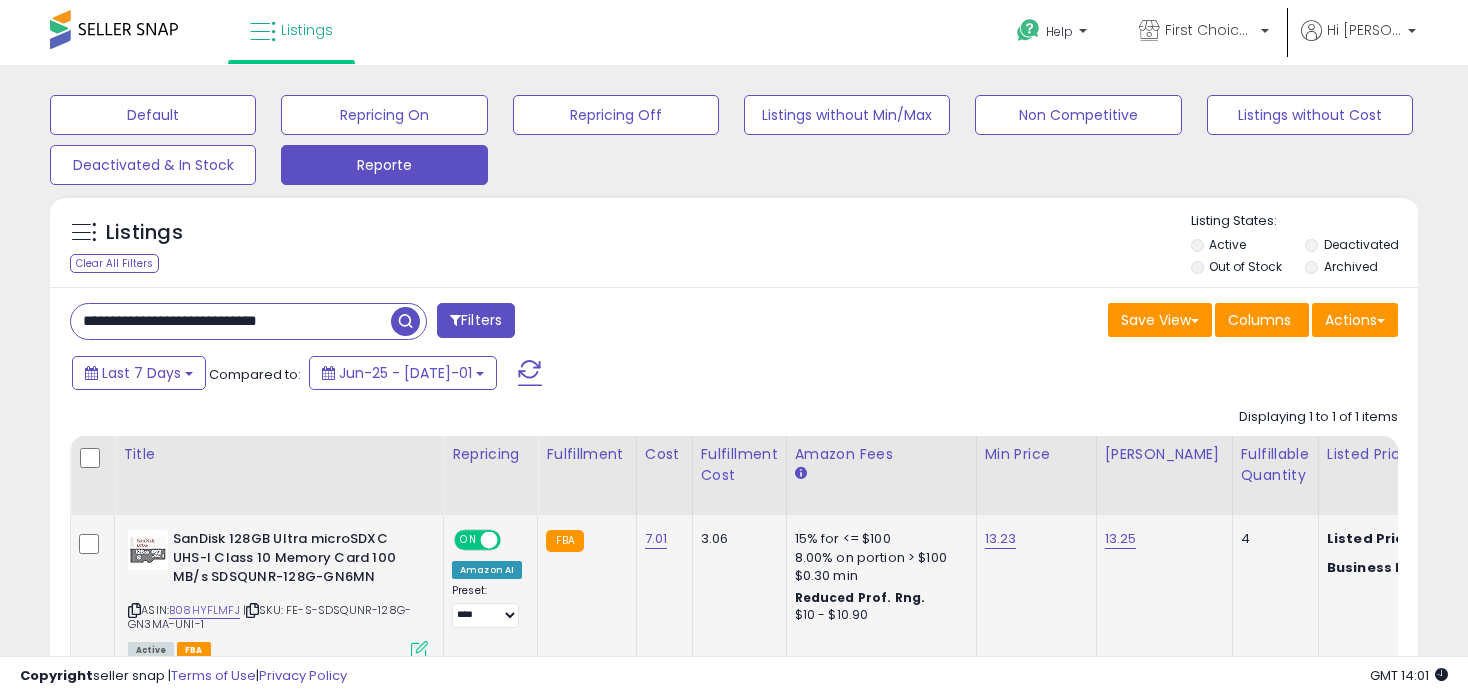 click on "Listings
Clear All Filters
Listing States:" at bounding box center [734, 246] 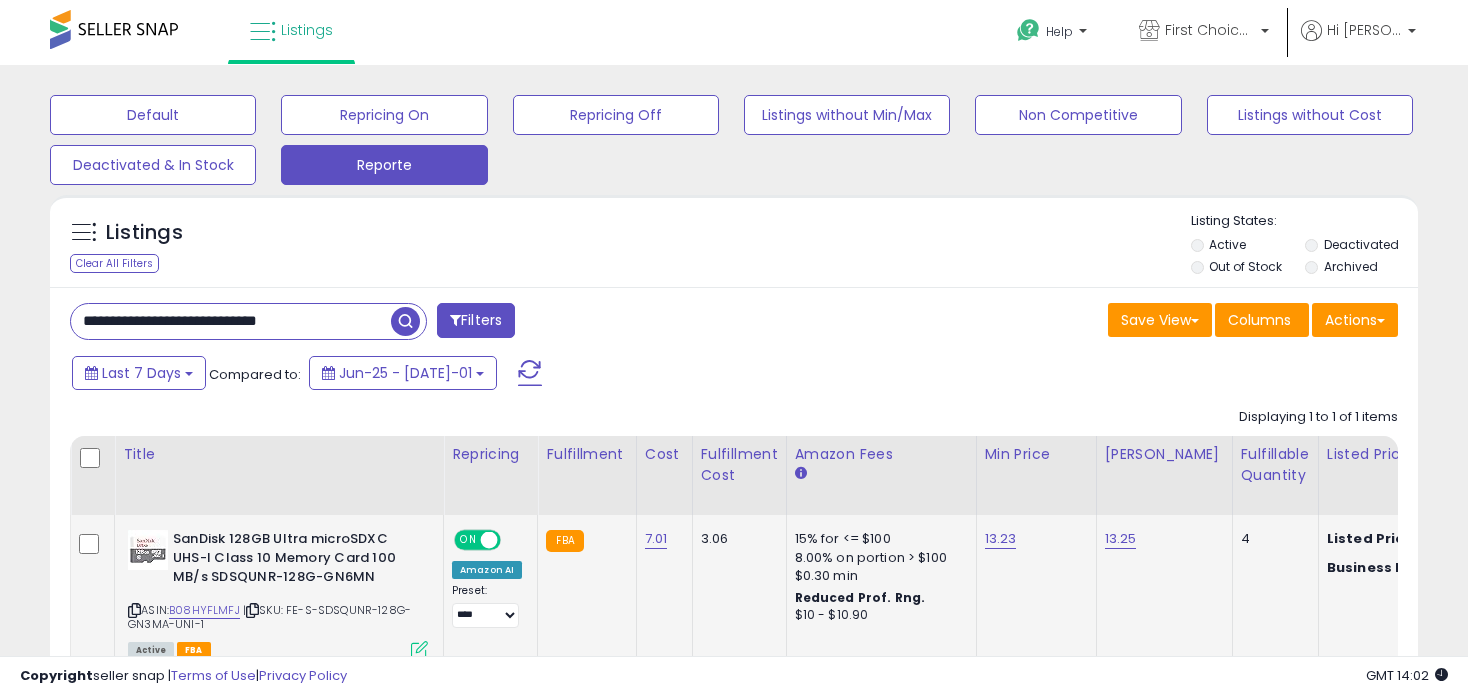 drag, startPoint x: 367, startPoint y: 331, endPoint x: 53, endPoint y: 323, distance: 314.1019 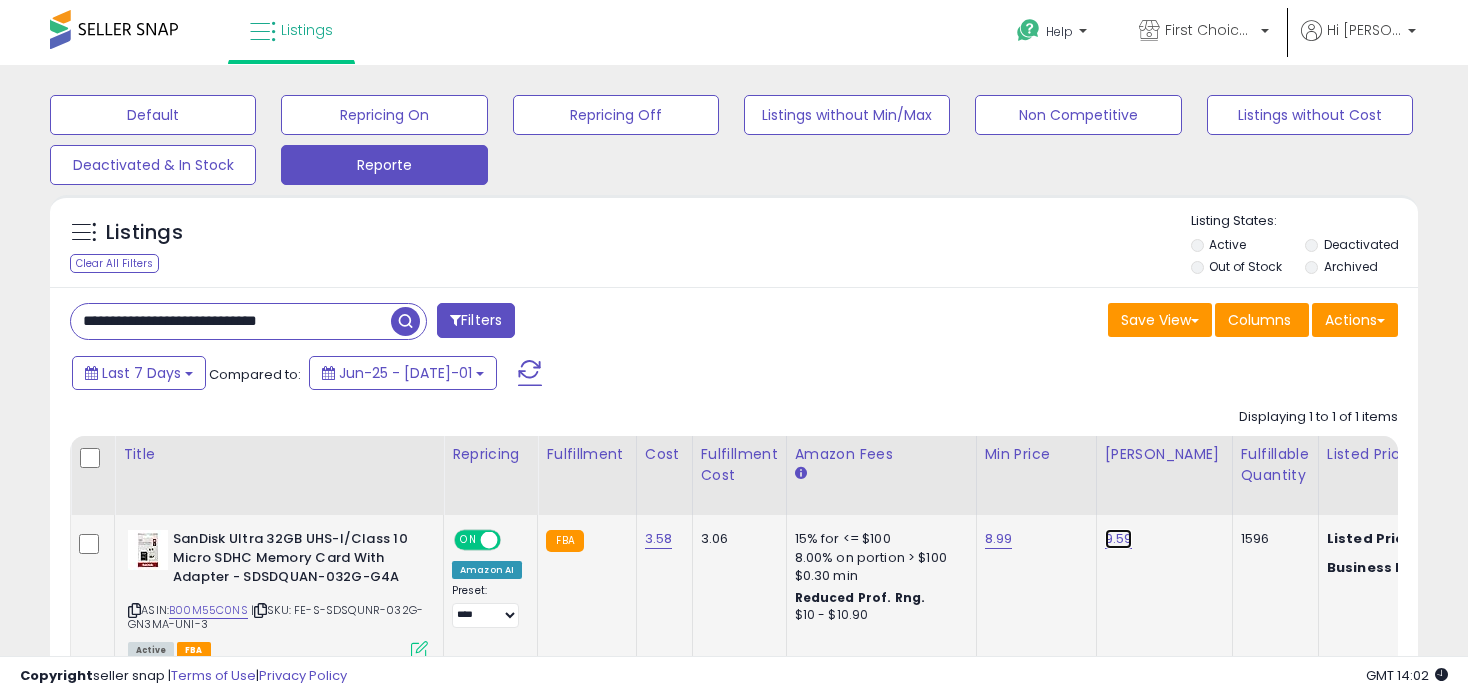 click on "9.59" at bounding box center [1119, 539] 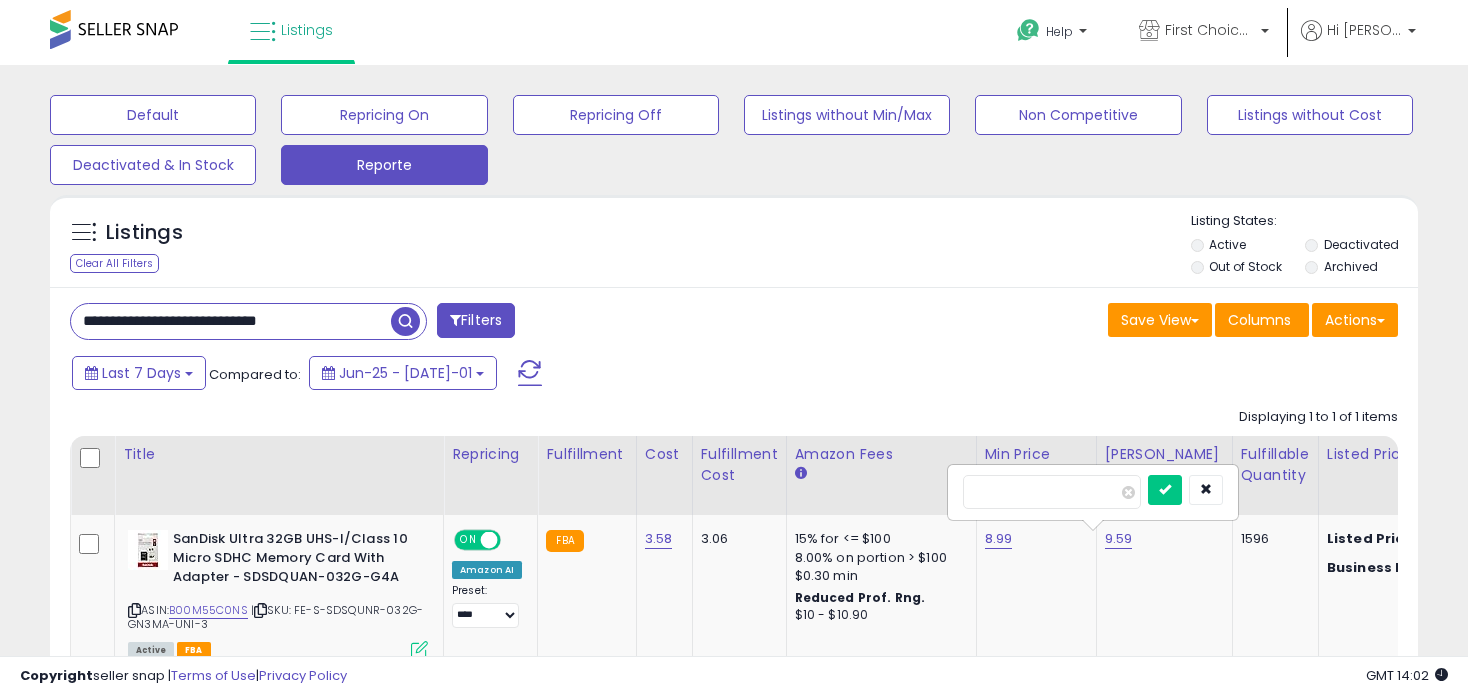 drag, startPoint x: 1026, startPoint y: 492, endPoint x: 825, endPoint y: 489, distance: 201.02238 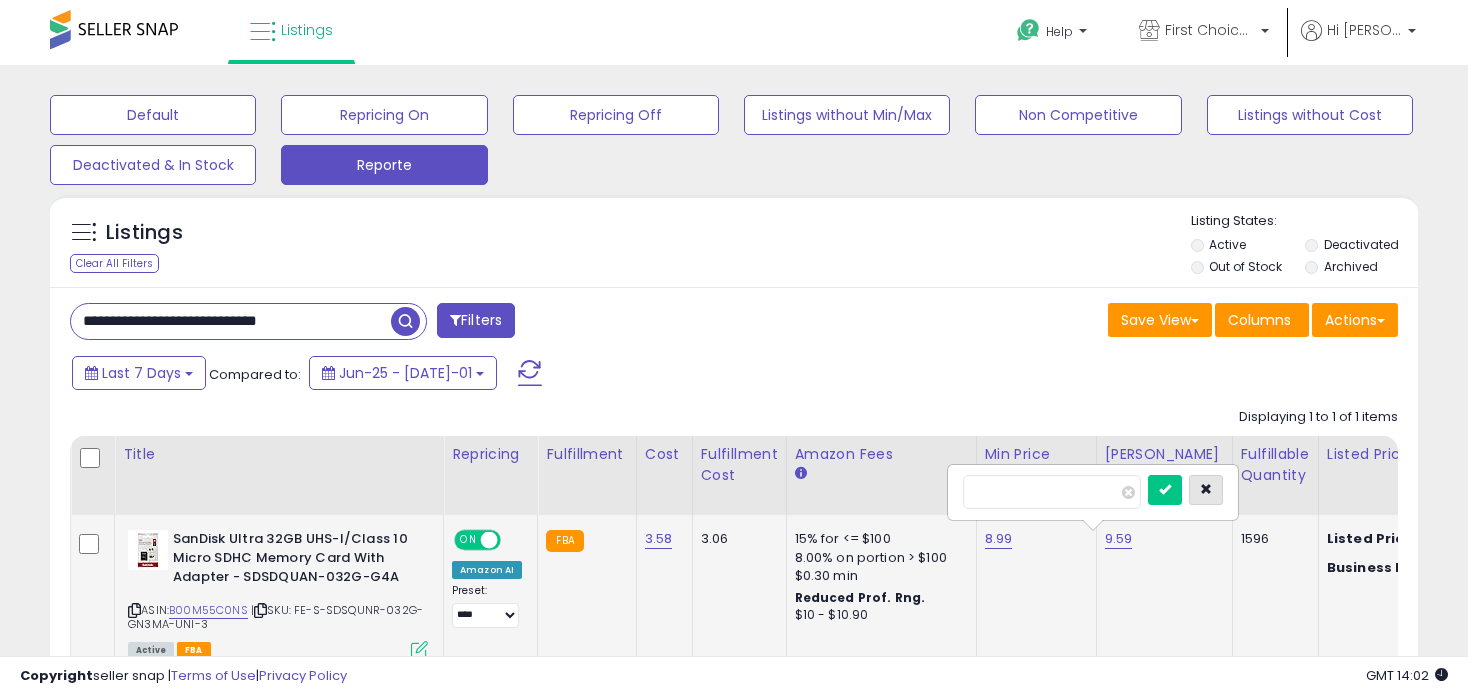 click at bounding box center [1206, 490] 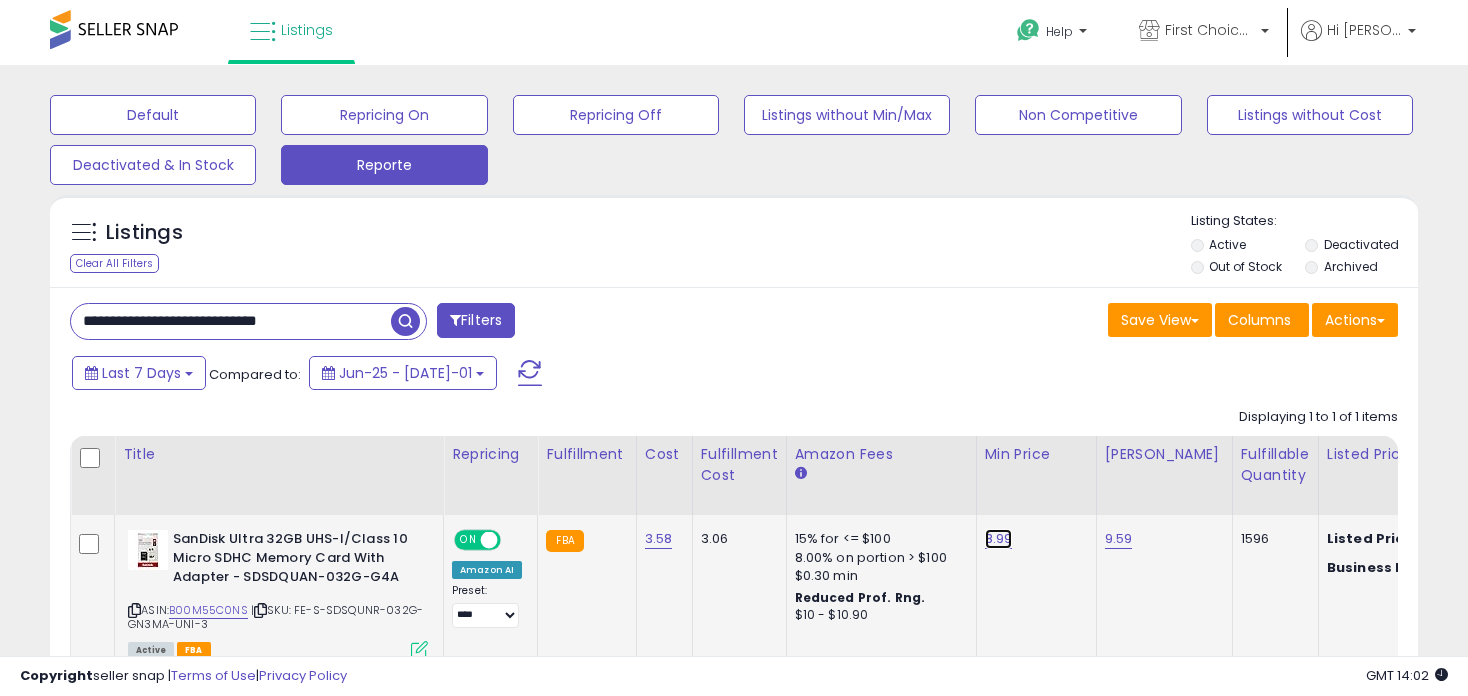 click on "8.99" at bounding box center (999, 539) 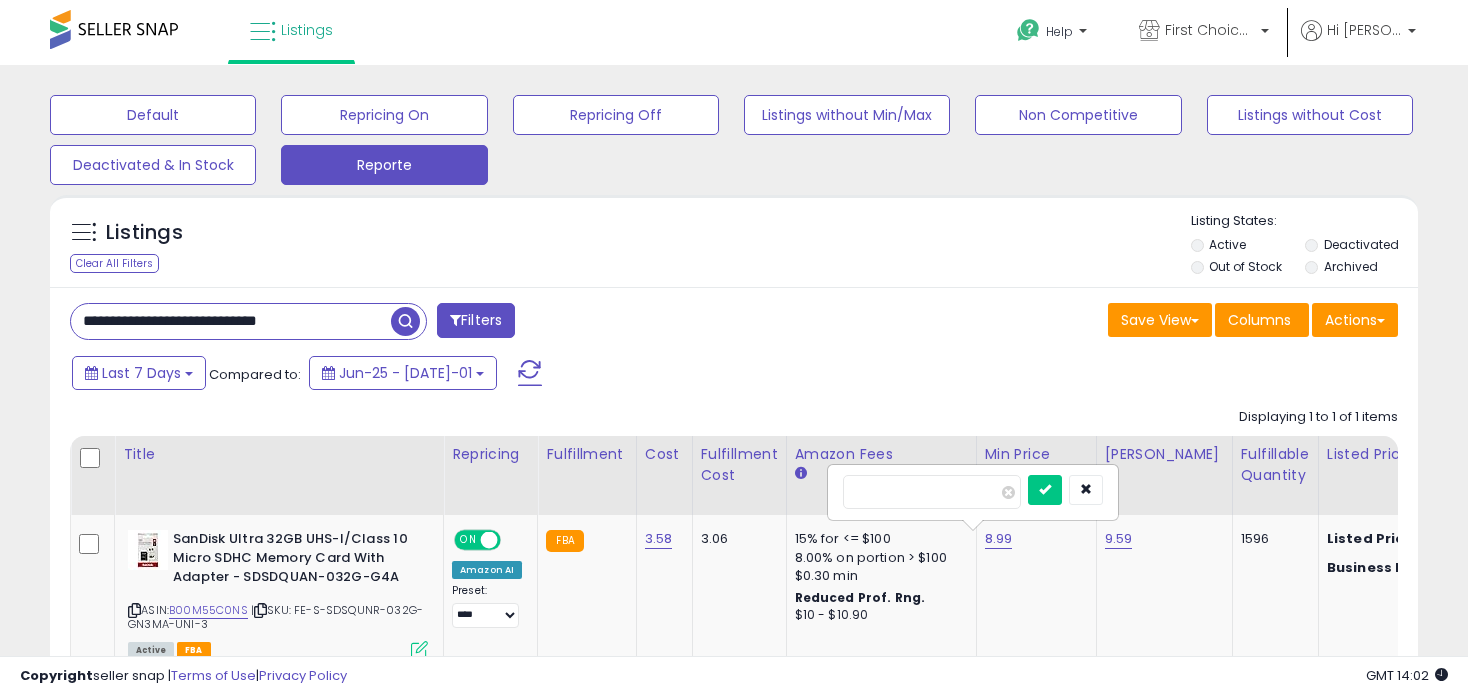 click on "Last 7 Days
Compared to:
Jun-25 - [DATE]-01" at bounding box center (565, 375) 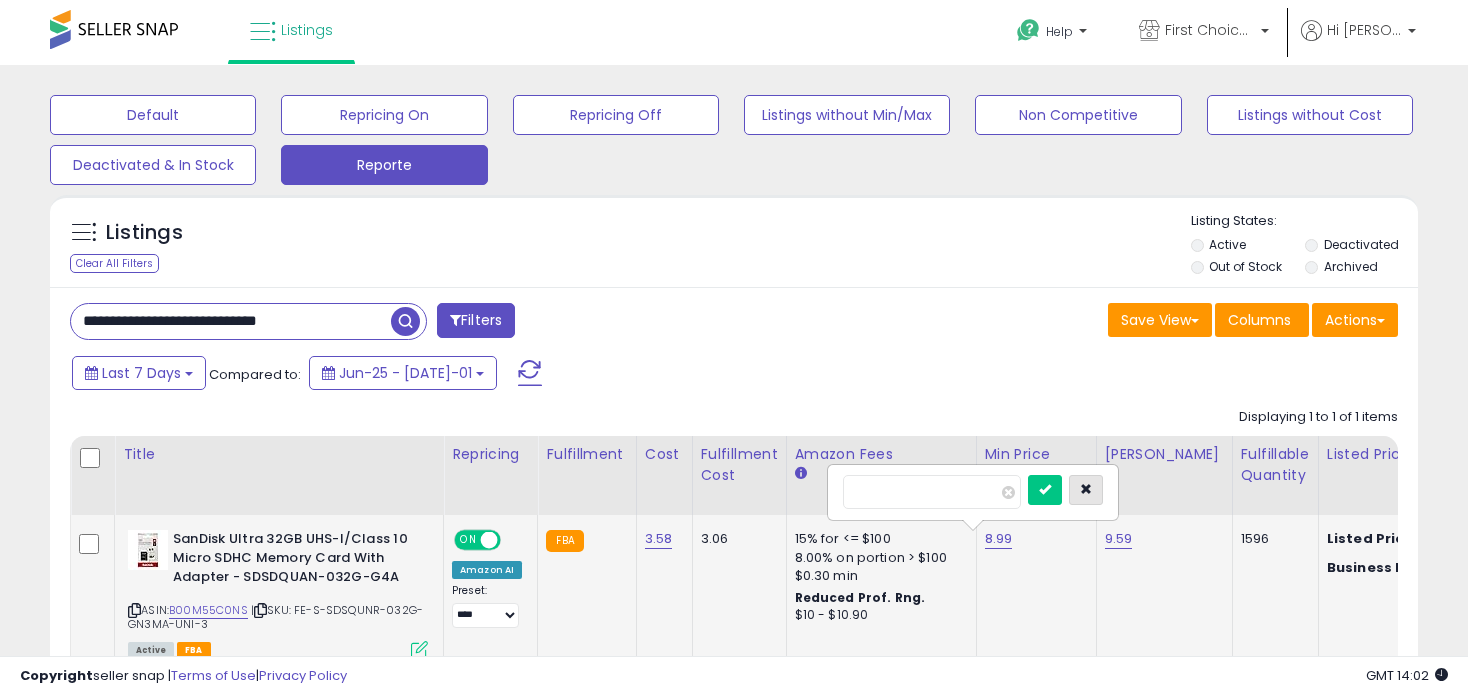 click at bounding box center [1086, 490] 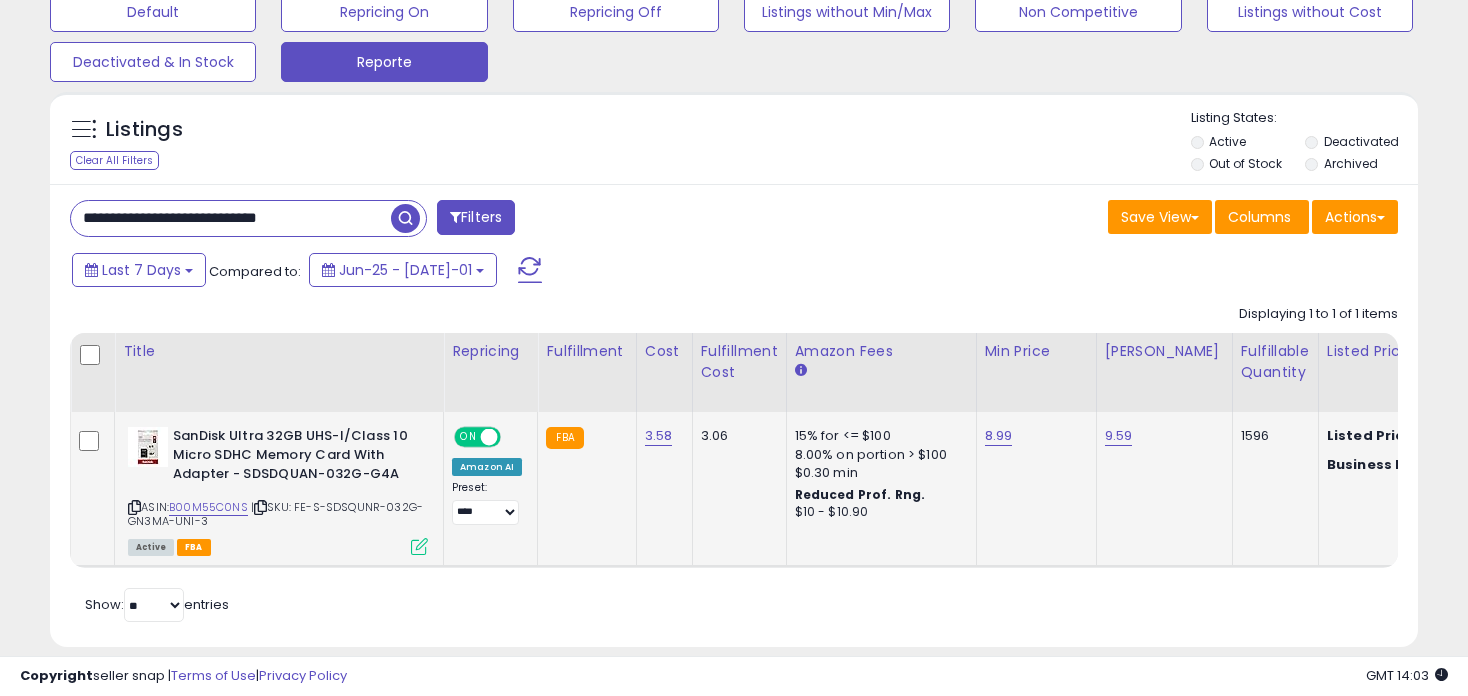 scroll, scrollTop: 199, scrollLeft: 0, axis: vertical 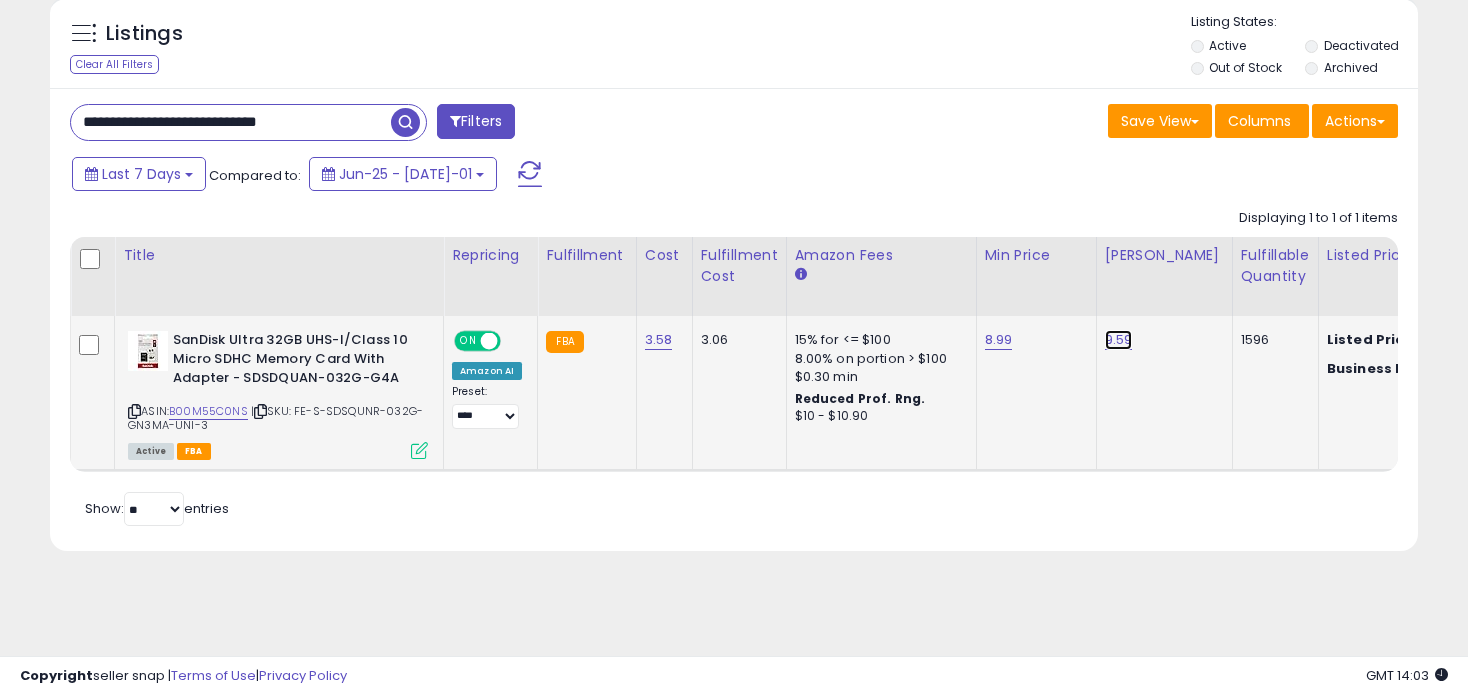 click on "9.59" at bounding box center (1119, 340) 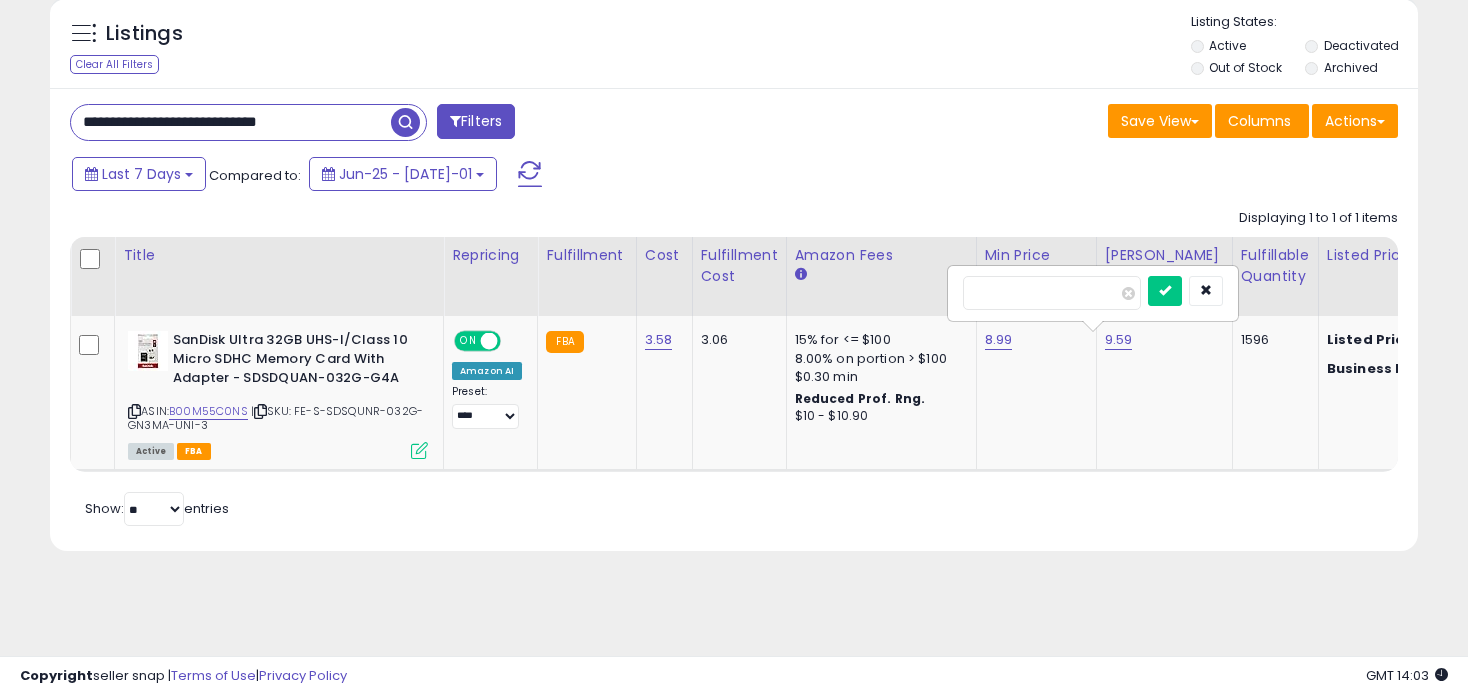 drag, startPoint x: 1027, startPoint y: 290, endPoint x: 821, endPoint y: 290, distance: 206 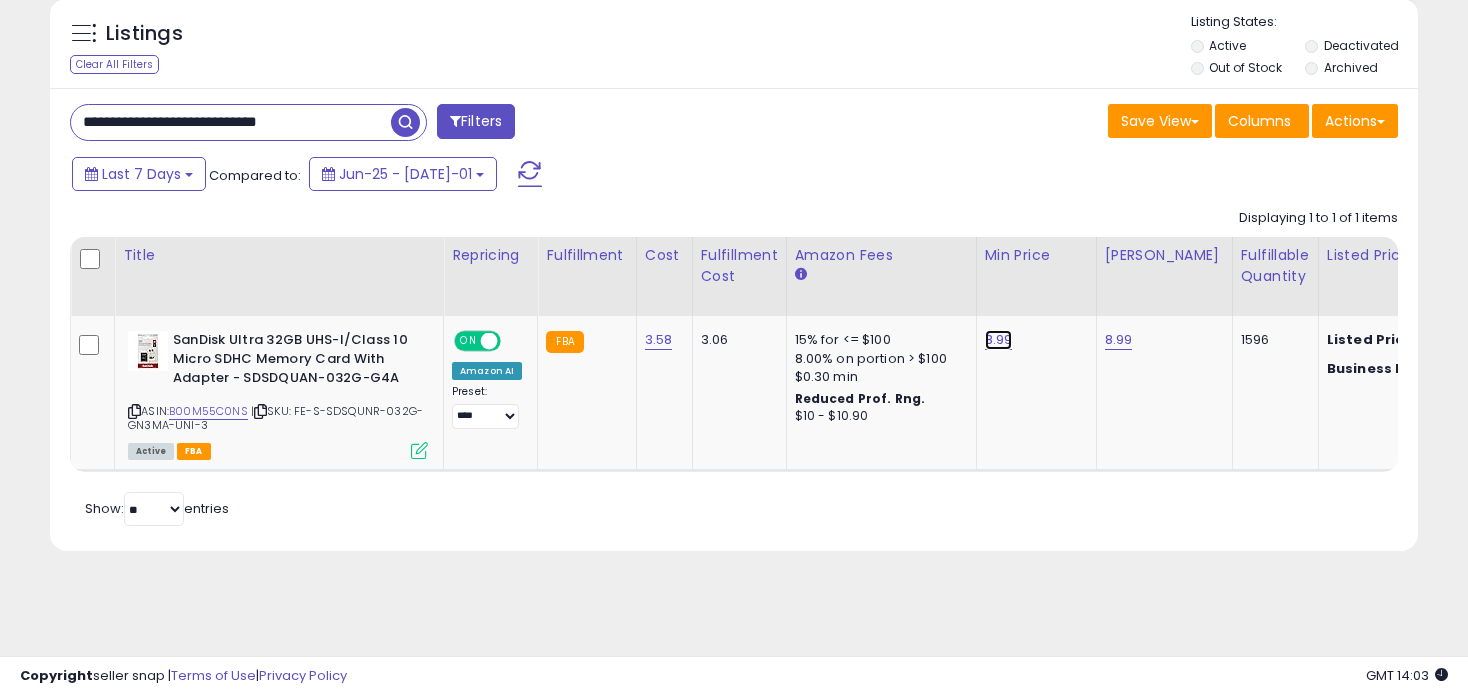 click on "8.99" at bounding box center [999, 340] 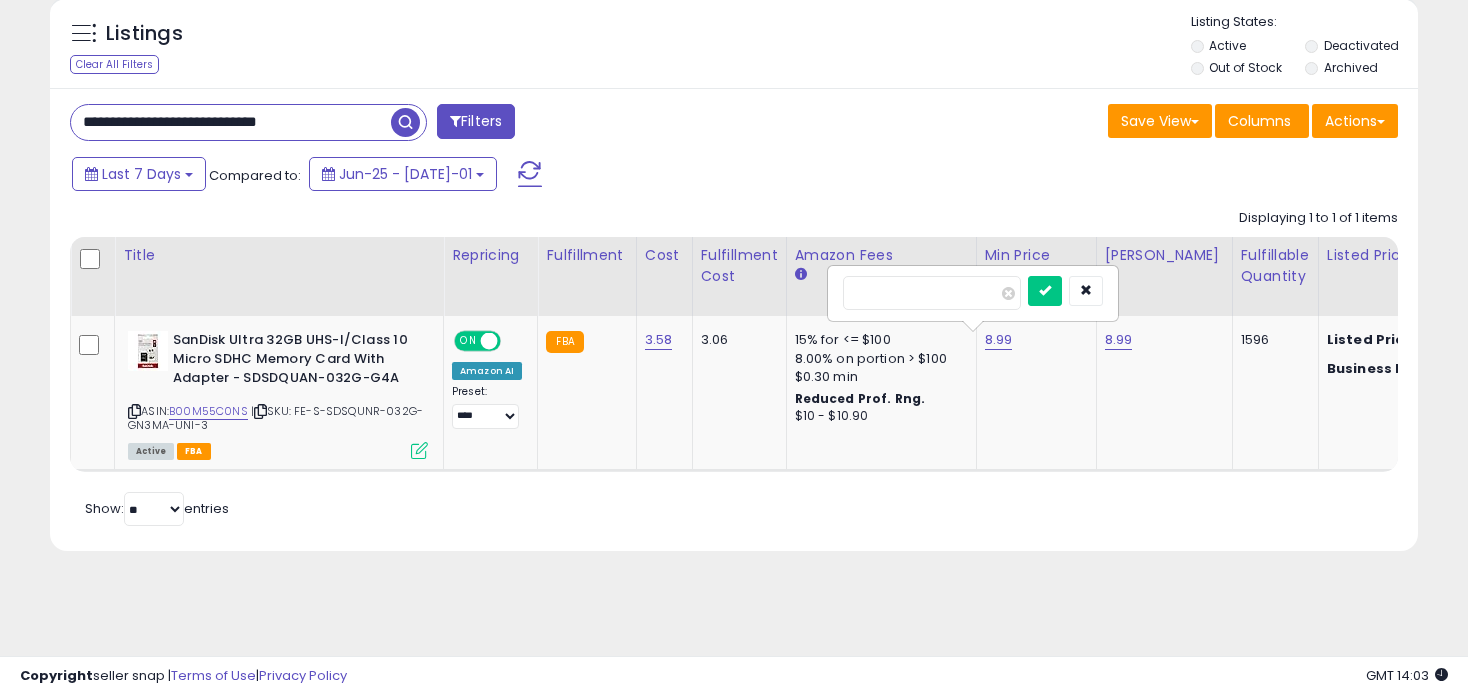 type on "****" 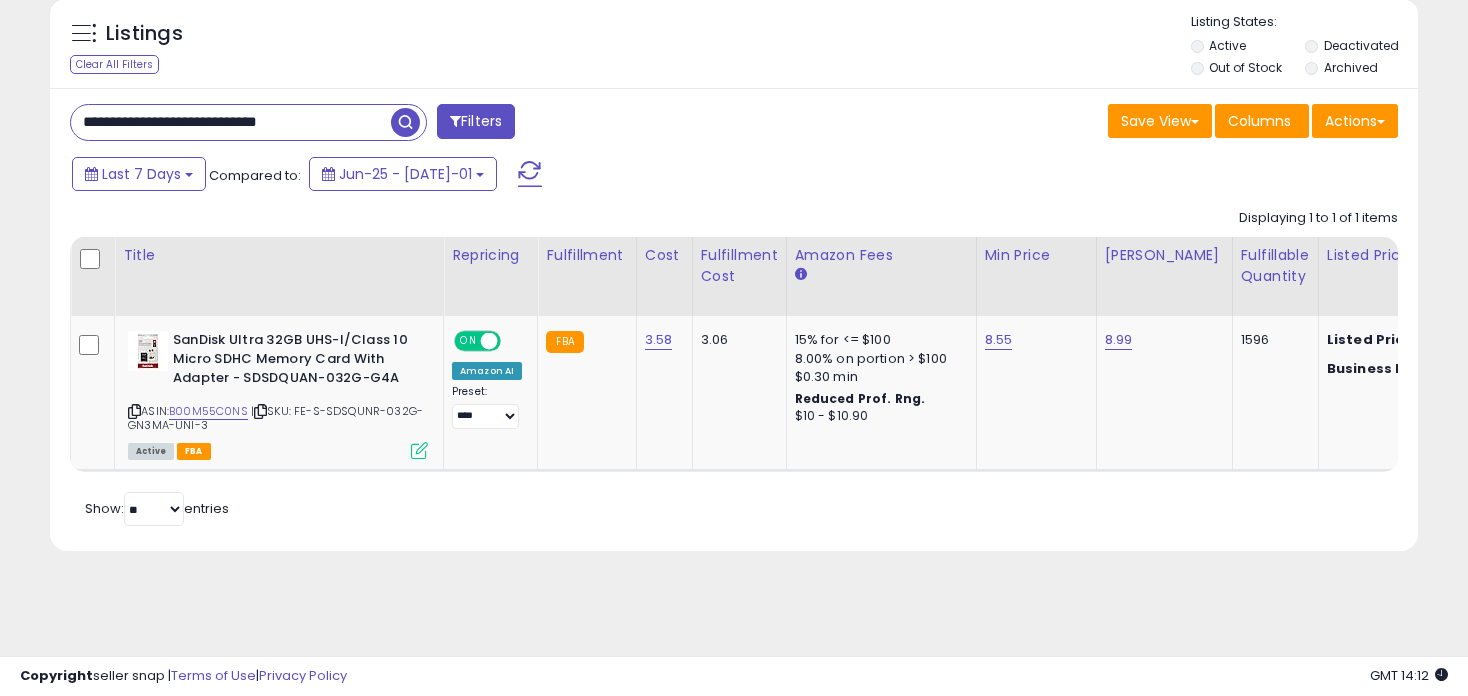 drag, startPoint x: 368, startPoint y: 125, endPoint x: -53, endPoint y: 102, distance: 421.6278 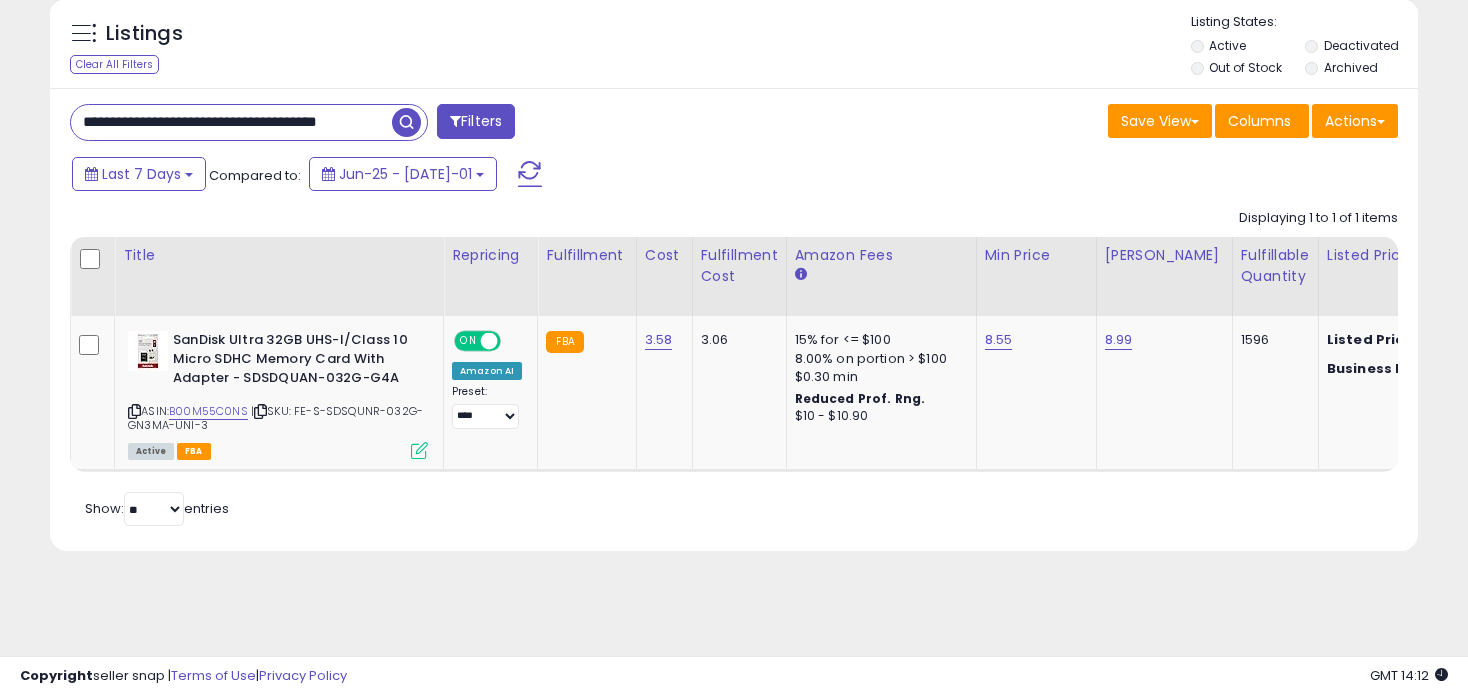 type on "**********" 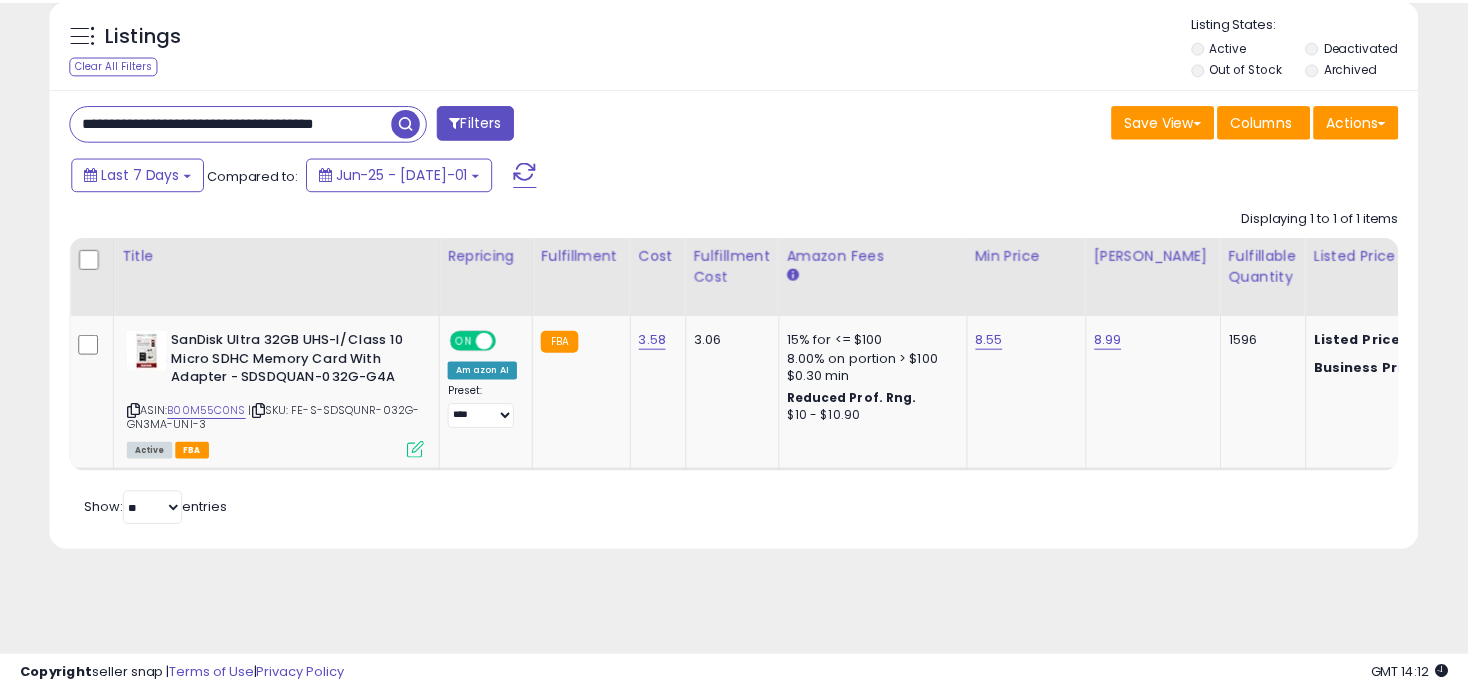 scroll, scrollTop: 0, scrollLeft: 84, axis: horizontal 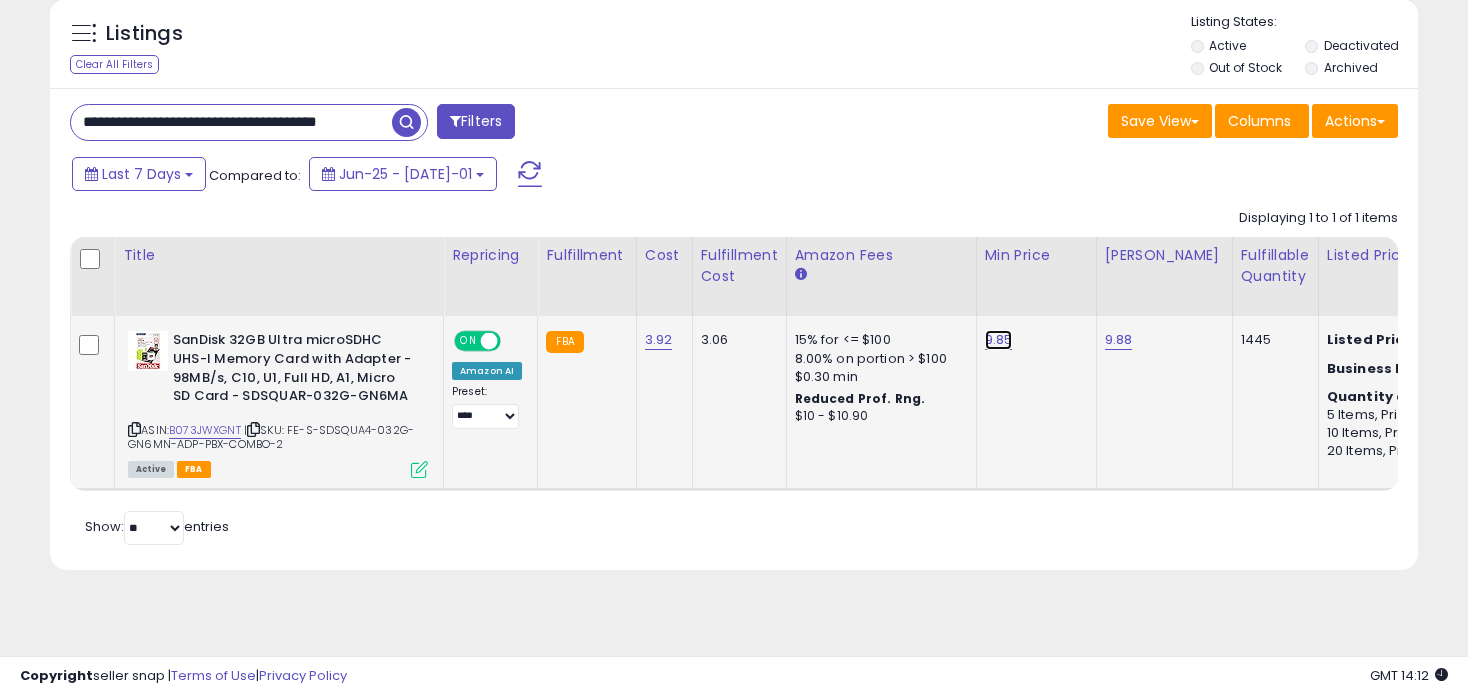 click on "9.85" at bounding box center (999, 340) 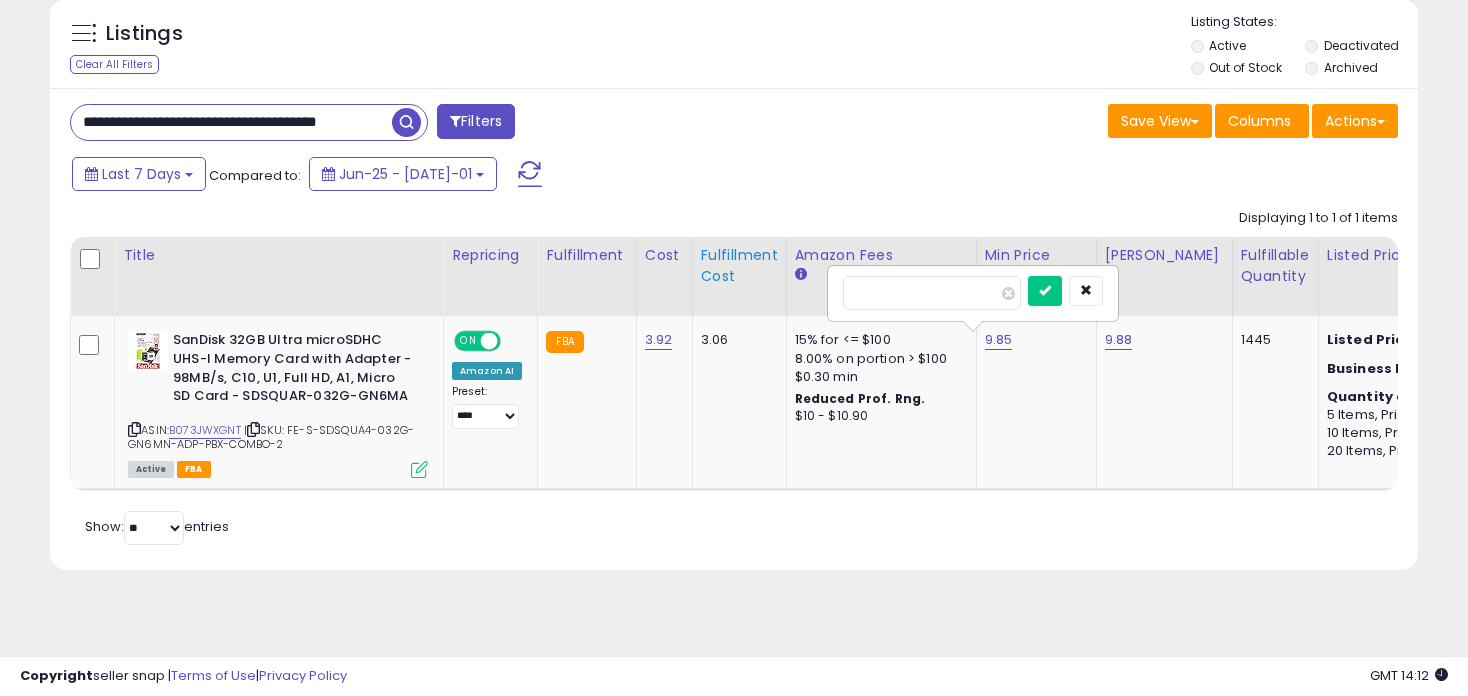drag, startPoint x: 926, startPoint y: 299, endPoint x: 751, endPoint y: 299, distance: 175 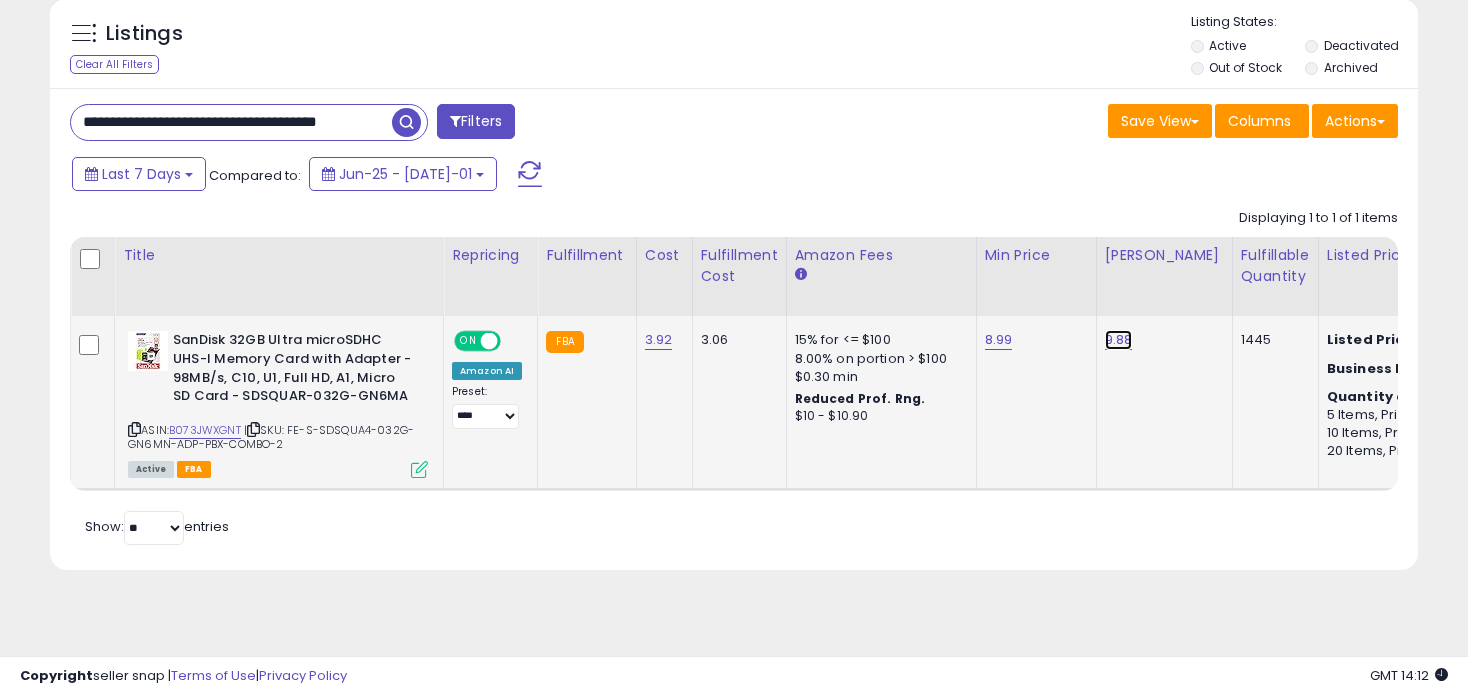 click on "9.88" at bounding box center [1119, 340] 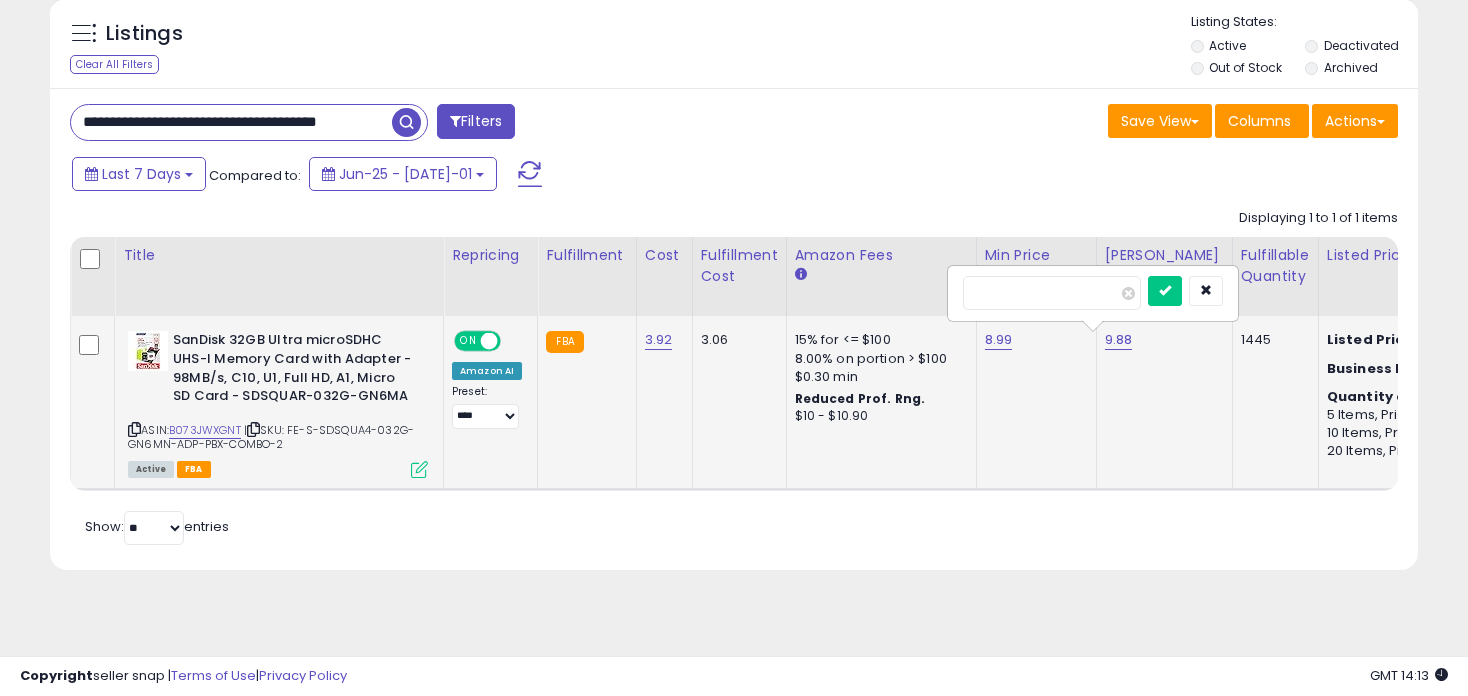 type on "****" 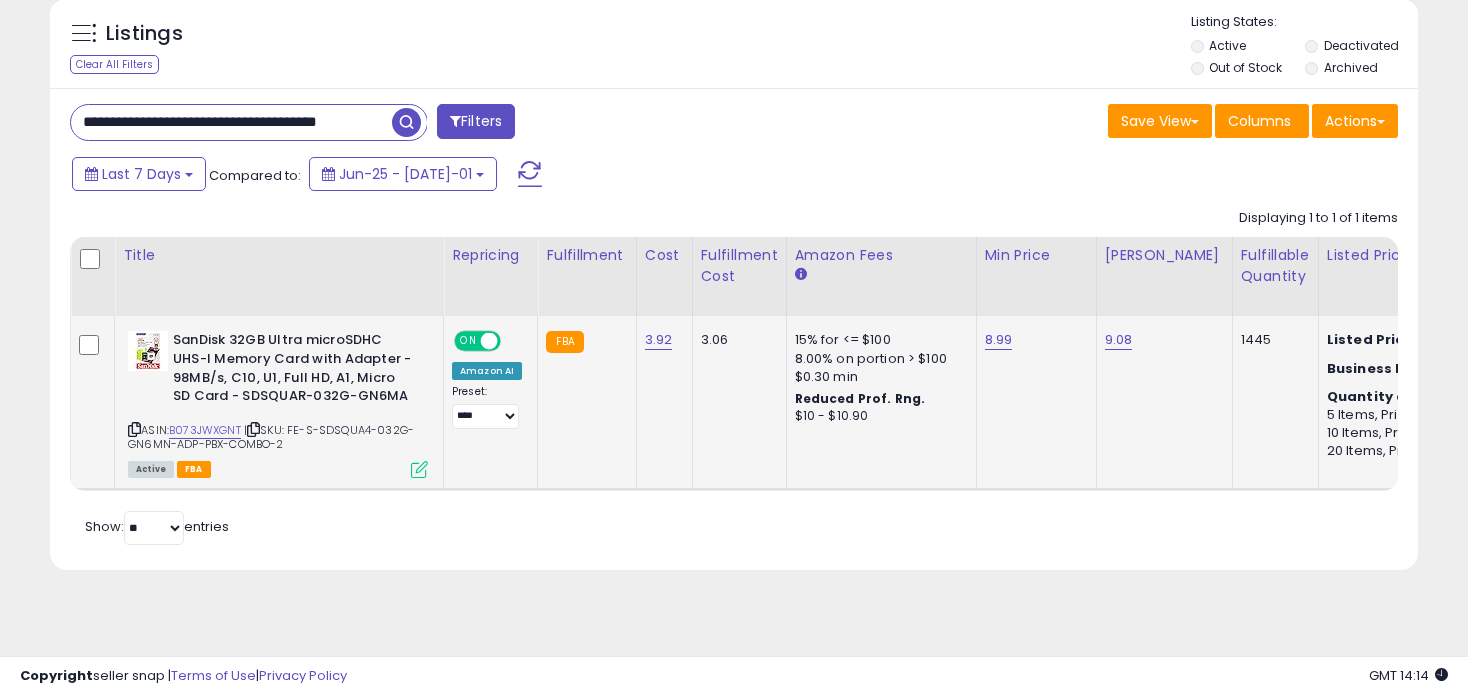 scroll, scrollTop: 0, scrollLeft: 88, axis: horizontal 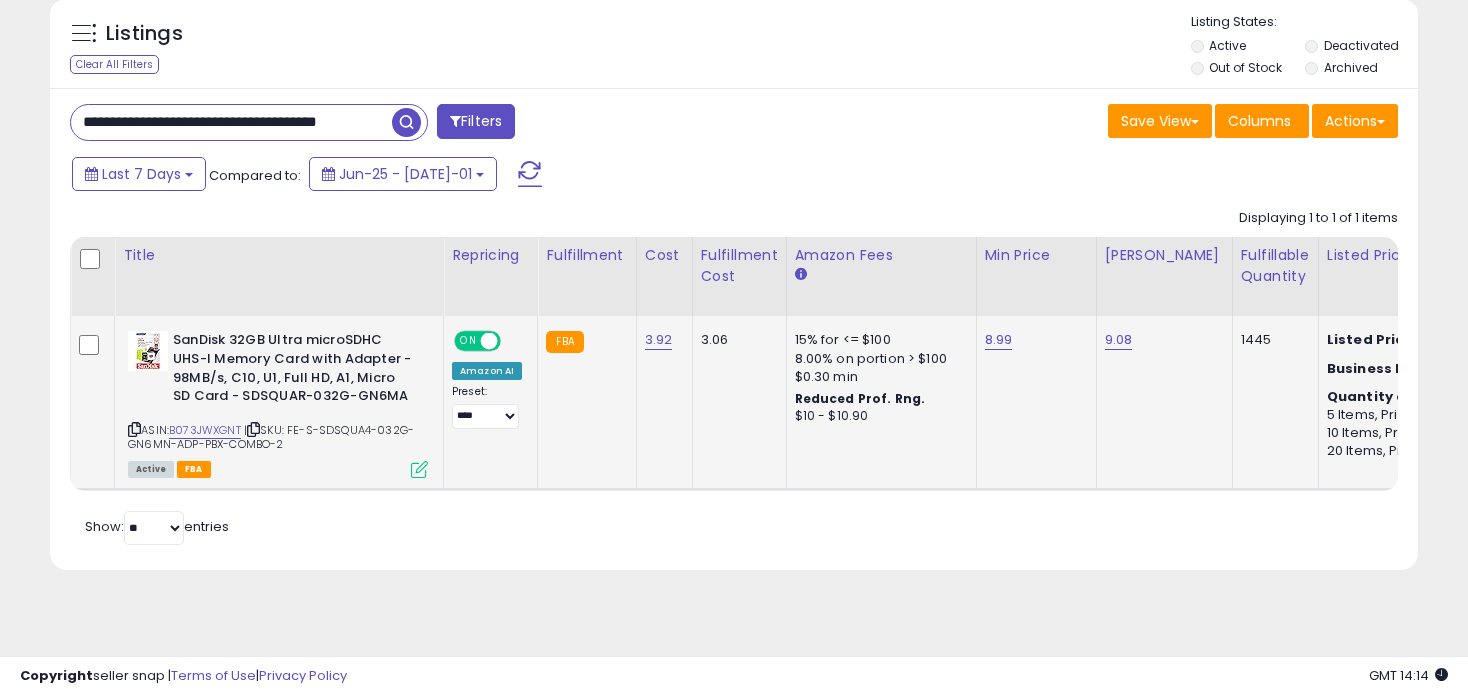 drag, startPoint x: 80, startPoint y: 127, endPoint x: 703, endPoint y: 127, distance: 623 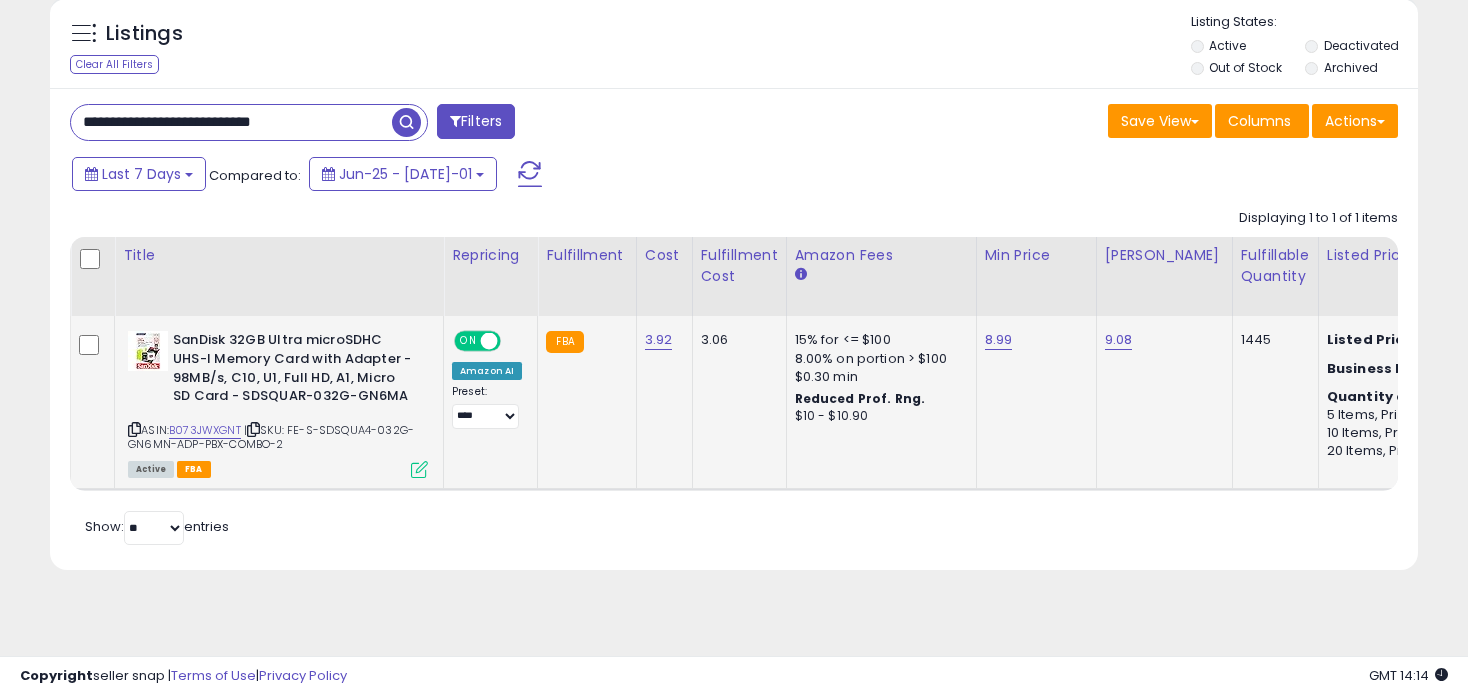 scroll, scrollTop: 0, scrollLeft: 0, axis: both 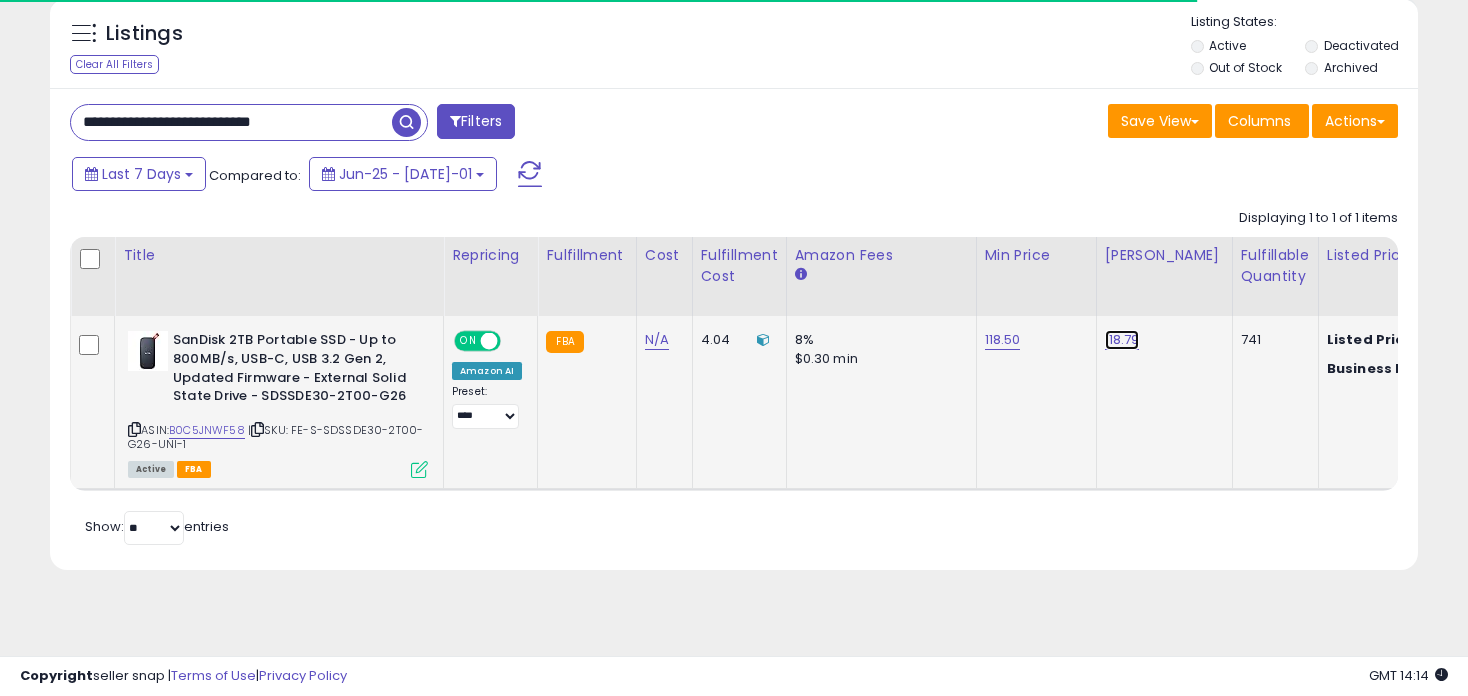 click on "118.79" at bounding box center [1122, 340] 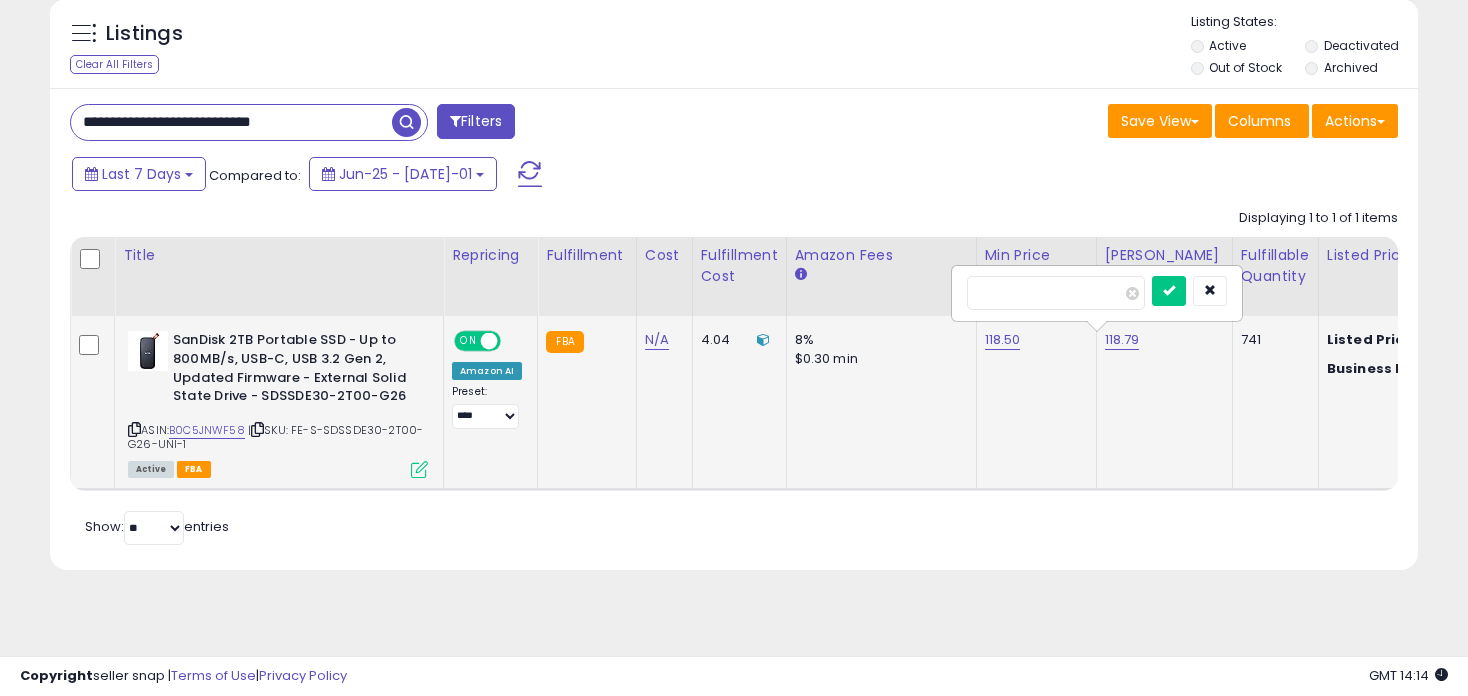 type on "******" 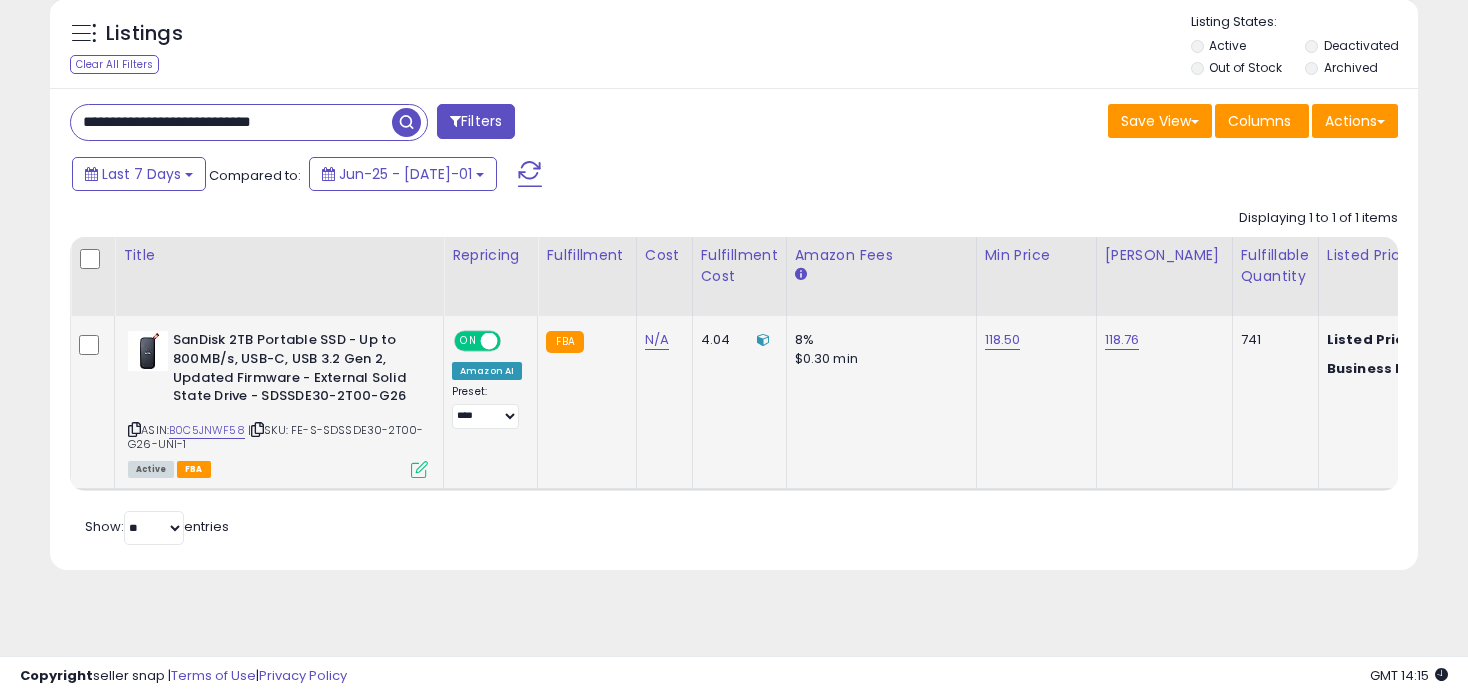 click on "**********" at bounding box center [734, 329] 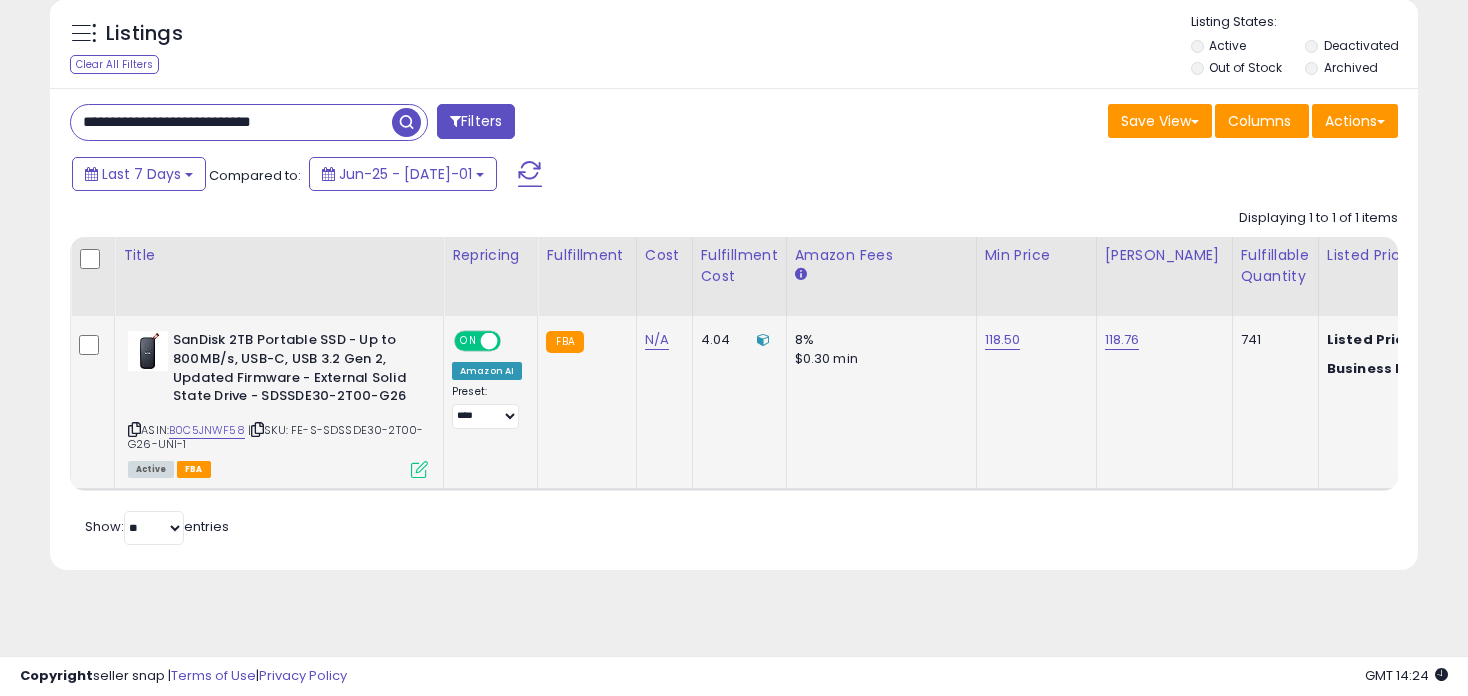 drag, startPoint x: 339, startPoint y: 113, endPoint x: -53, endPoint y: 130, distance: 392.36844 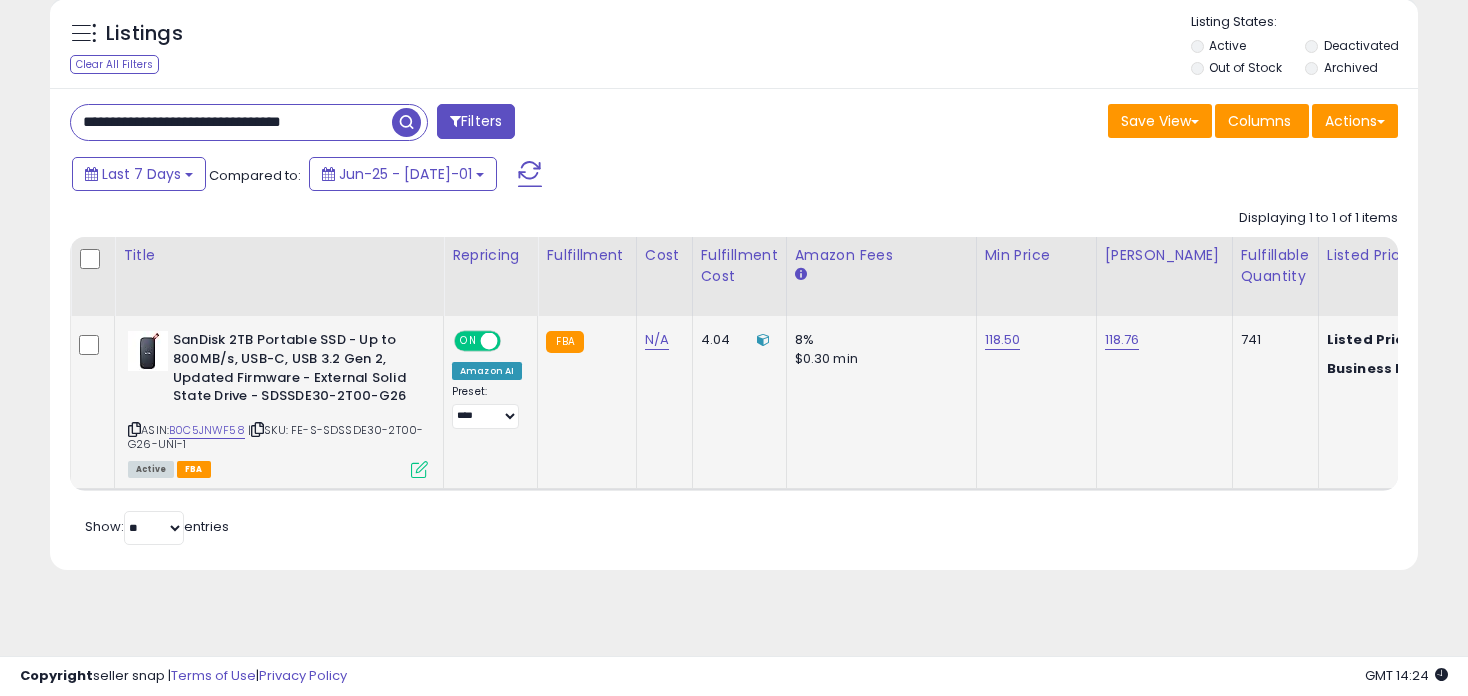 type on "**********" 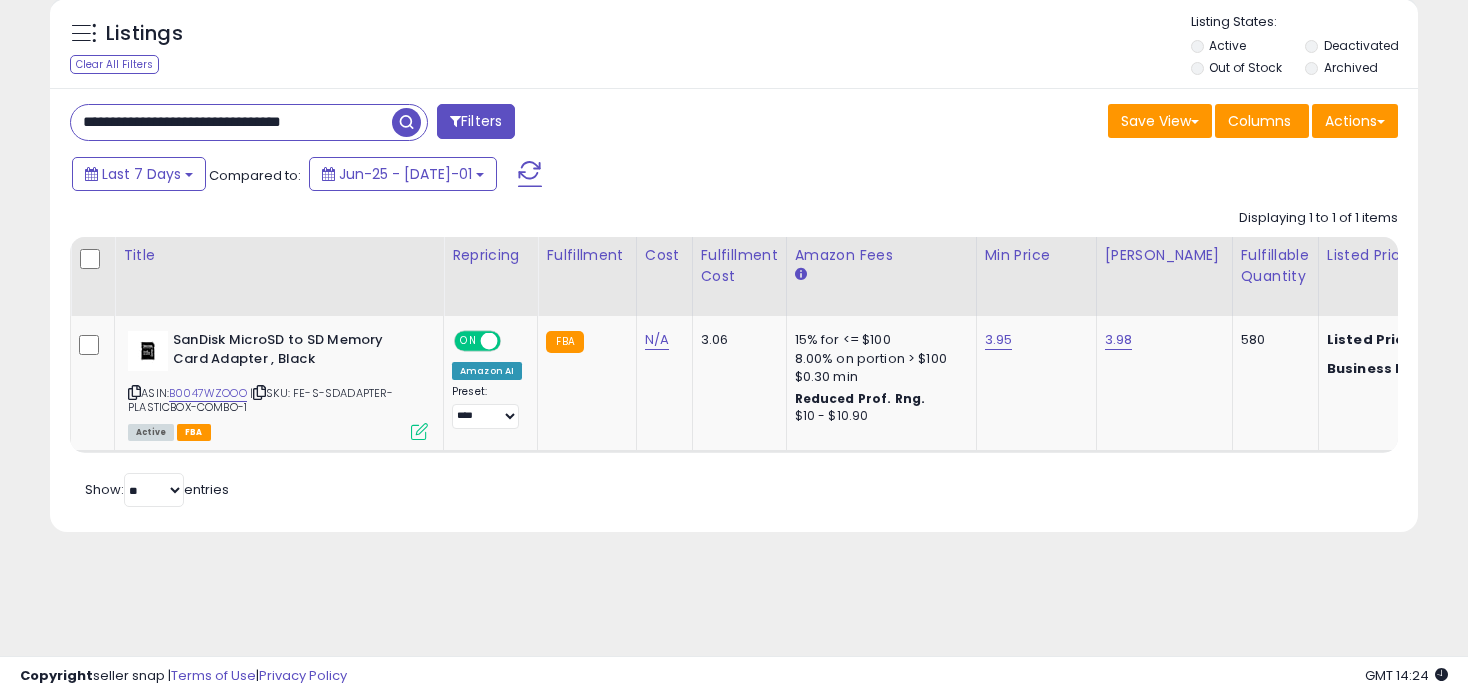 scroll, scrollTop: 0, scrollLeft: 0, axis: both 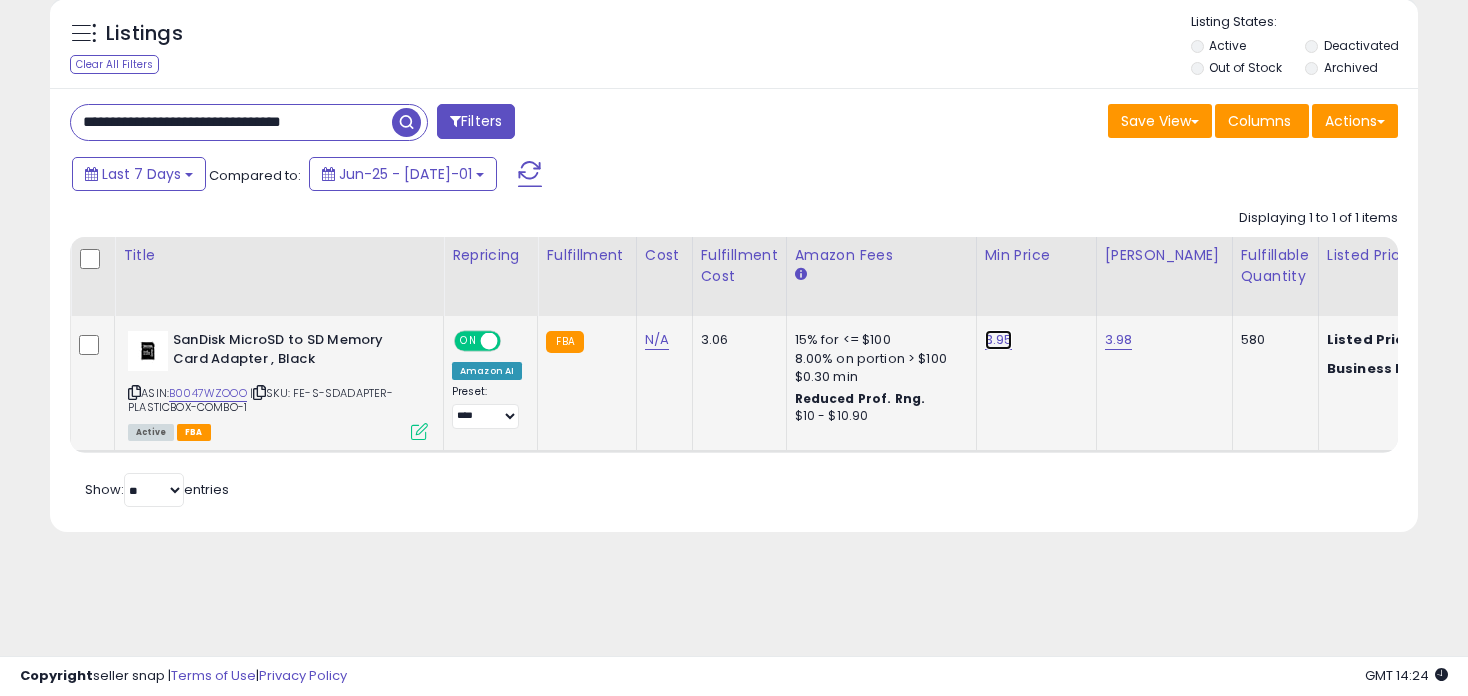 click on "3.95" at bounding box center [999, 340] 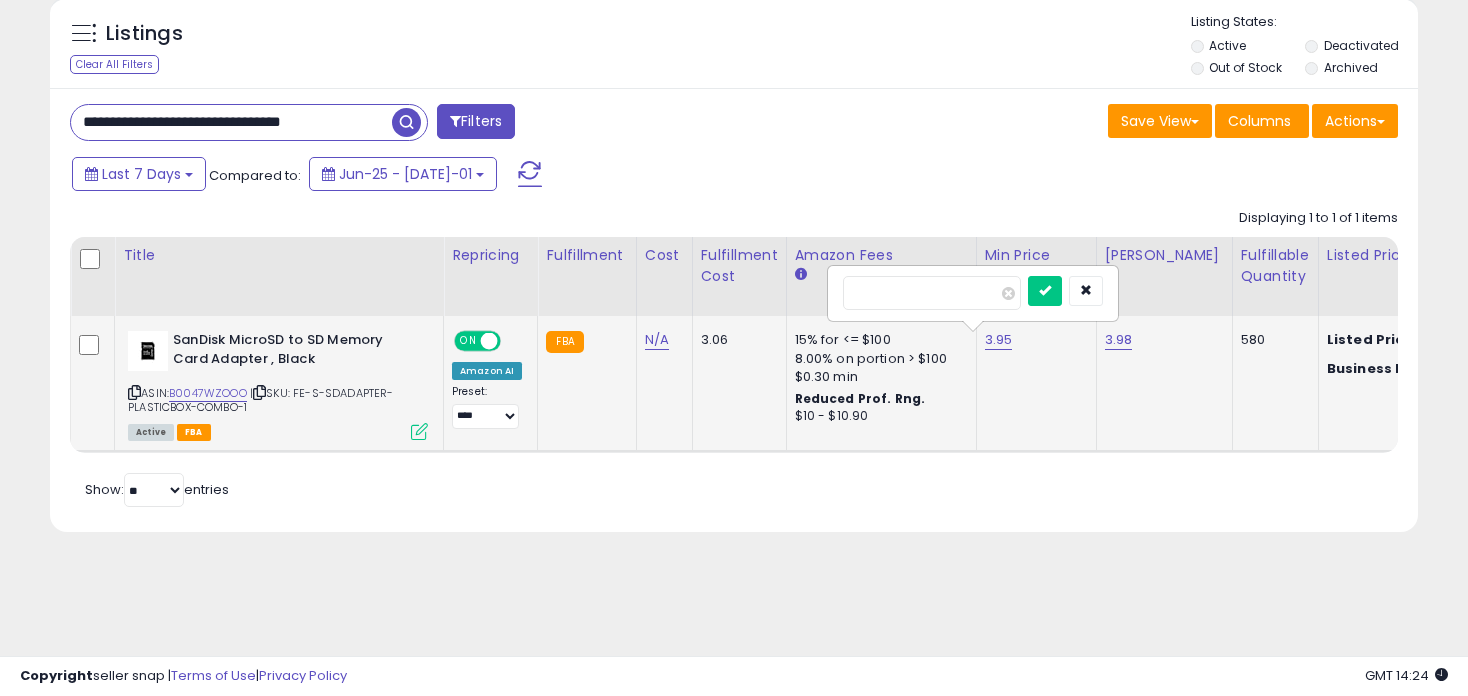 type on "****" 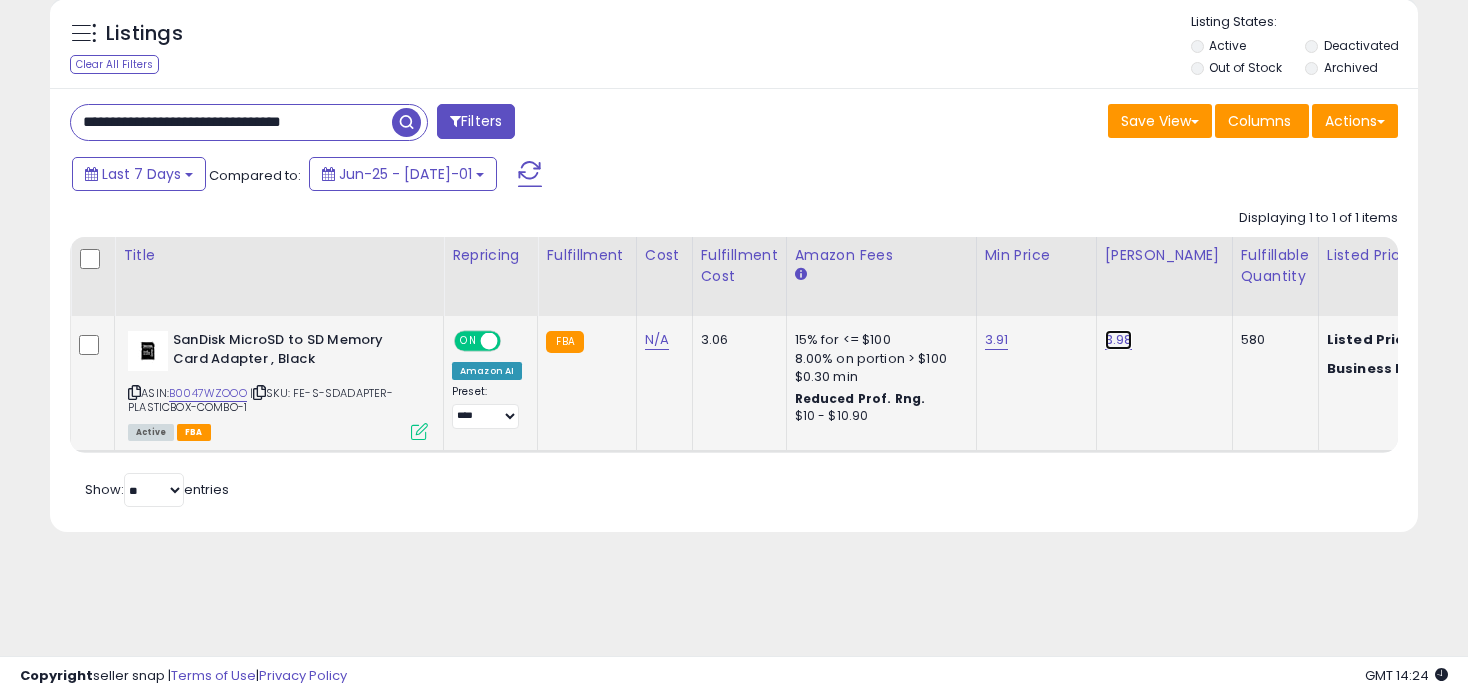 click on "3.98" at bounding box center (1119, 340) 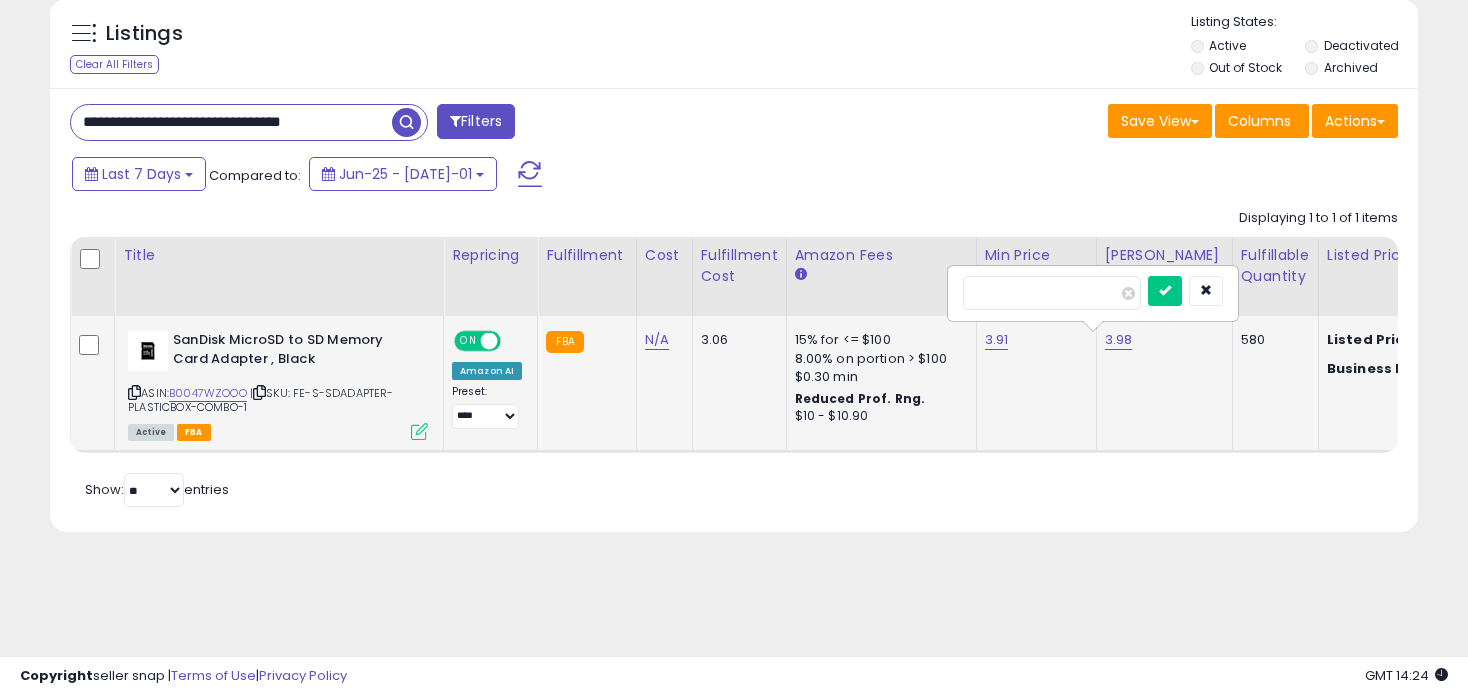 type on "****" 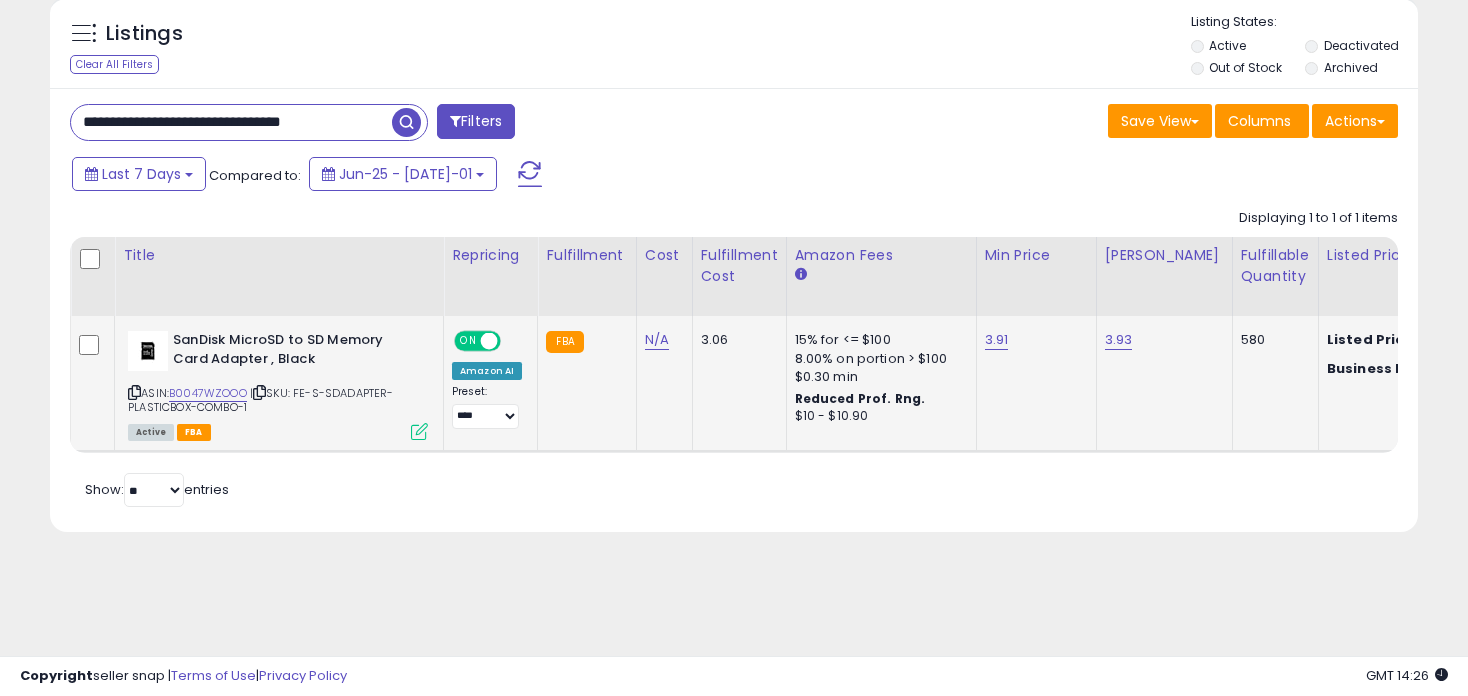 drag, startPoint x: 79, startPoint y: 121, endPoint x: 770, endPoint y: 140, distance: 691.26117 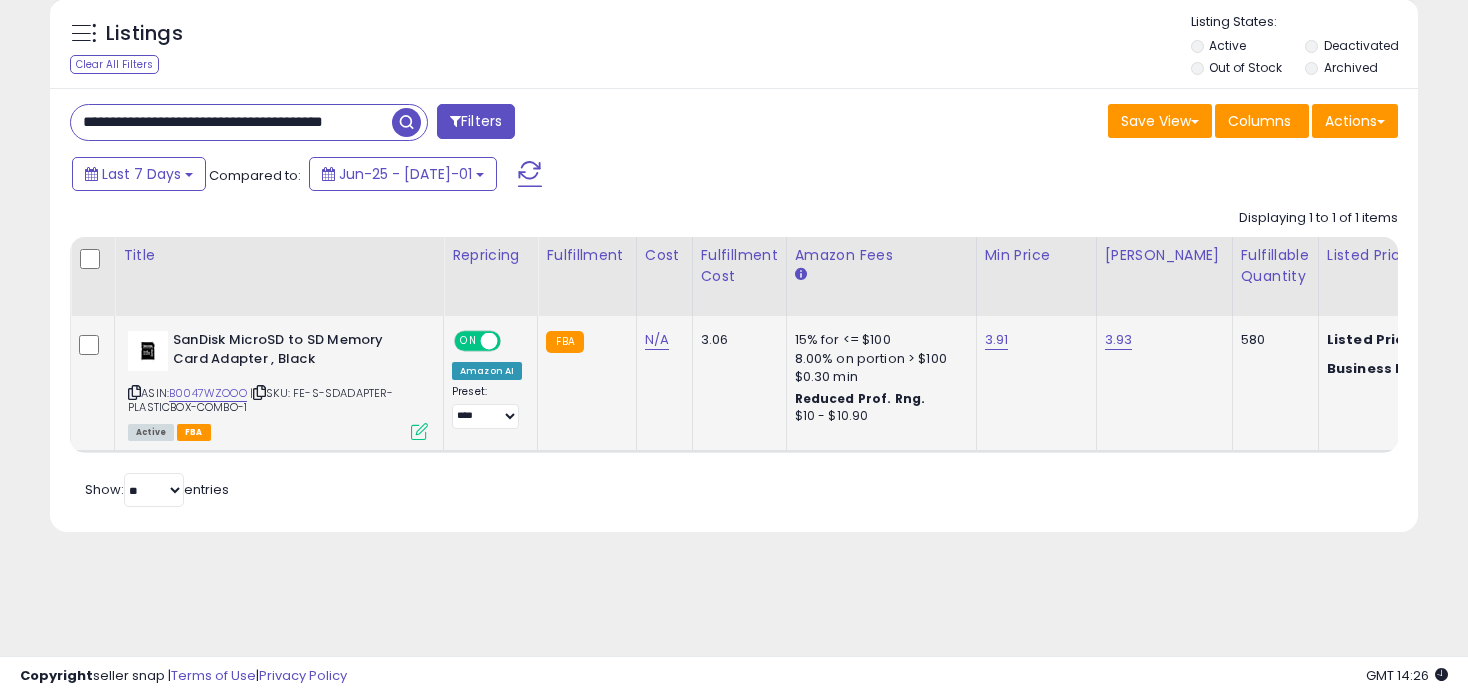 type on "**********" 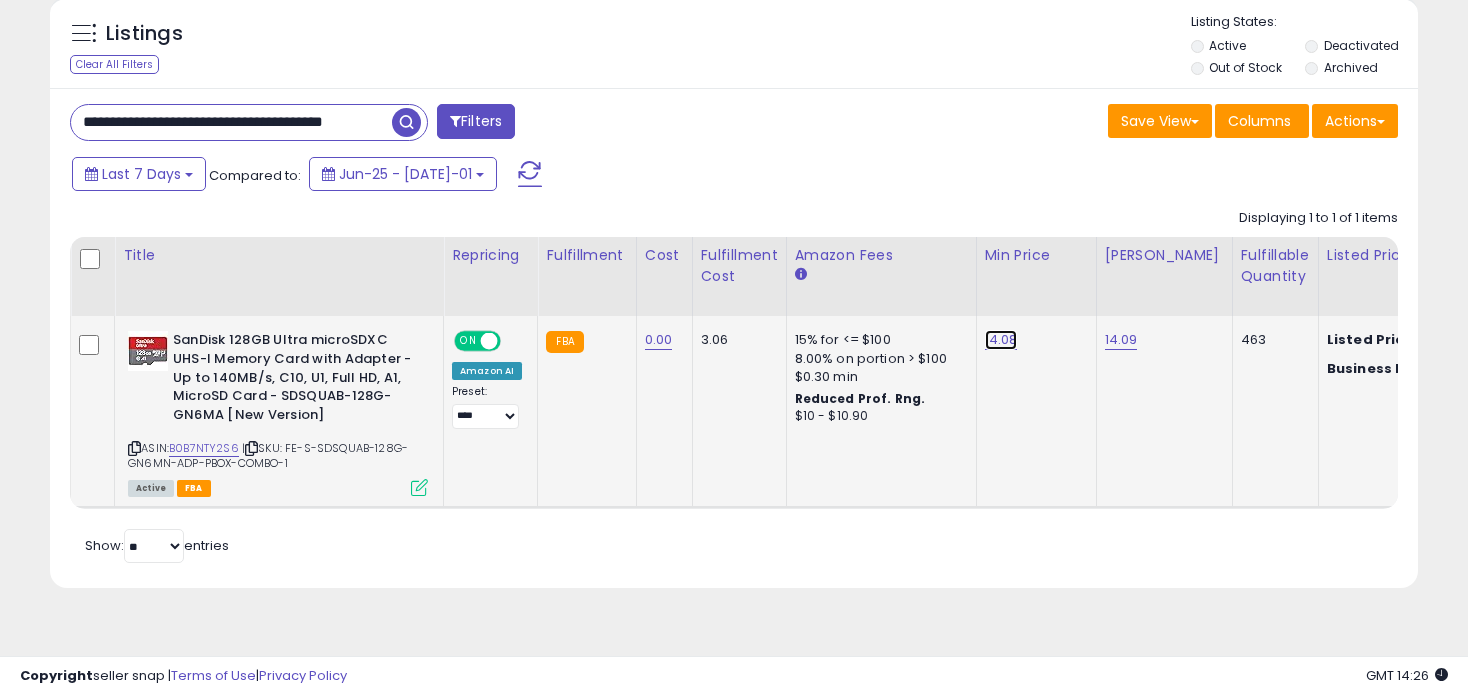 scroll, scrollTop: 0, scrollLeft: 0, axis: both 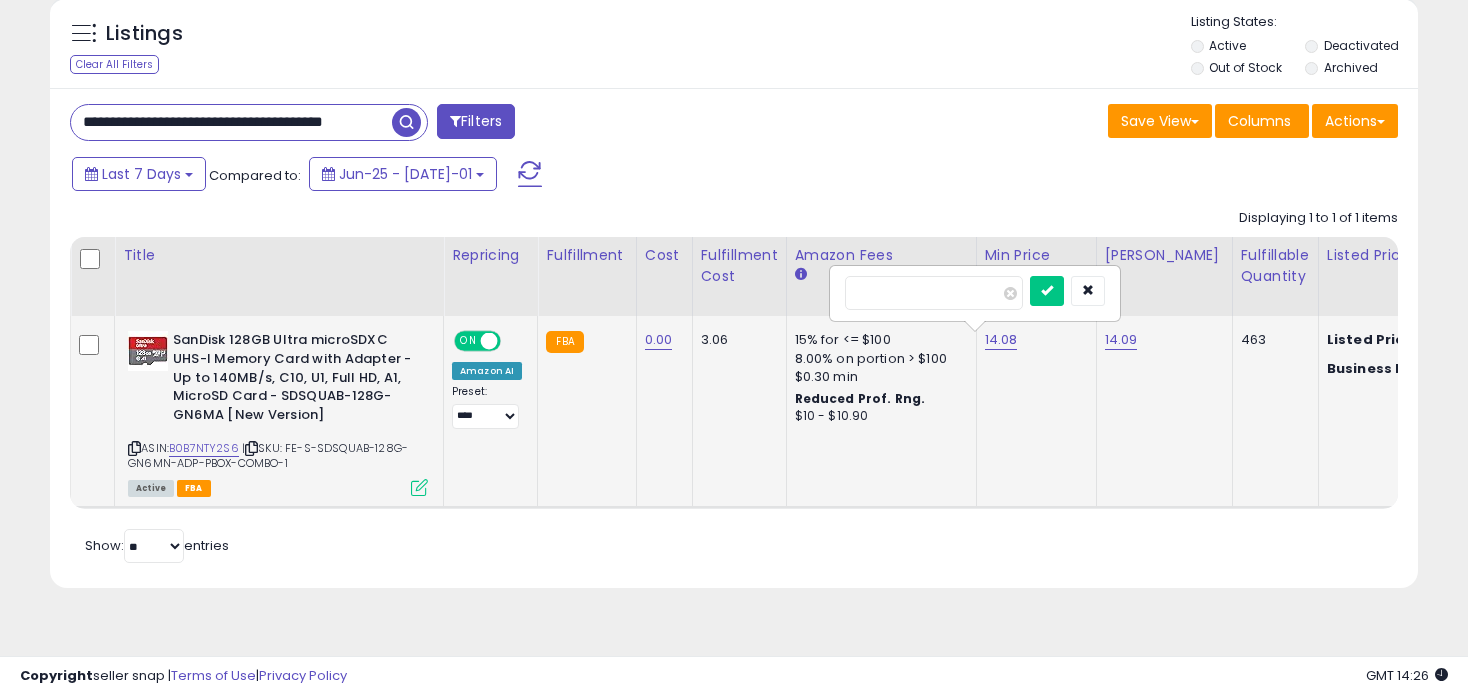type on "*****" 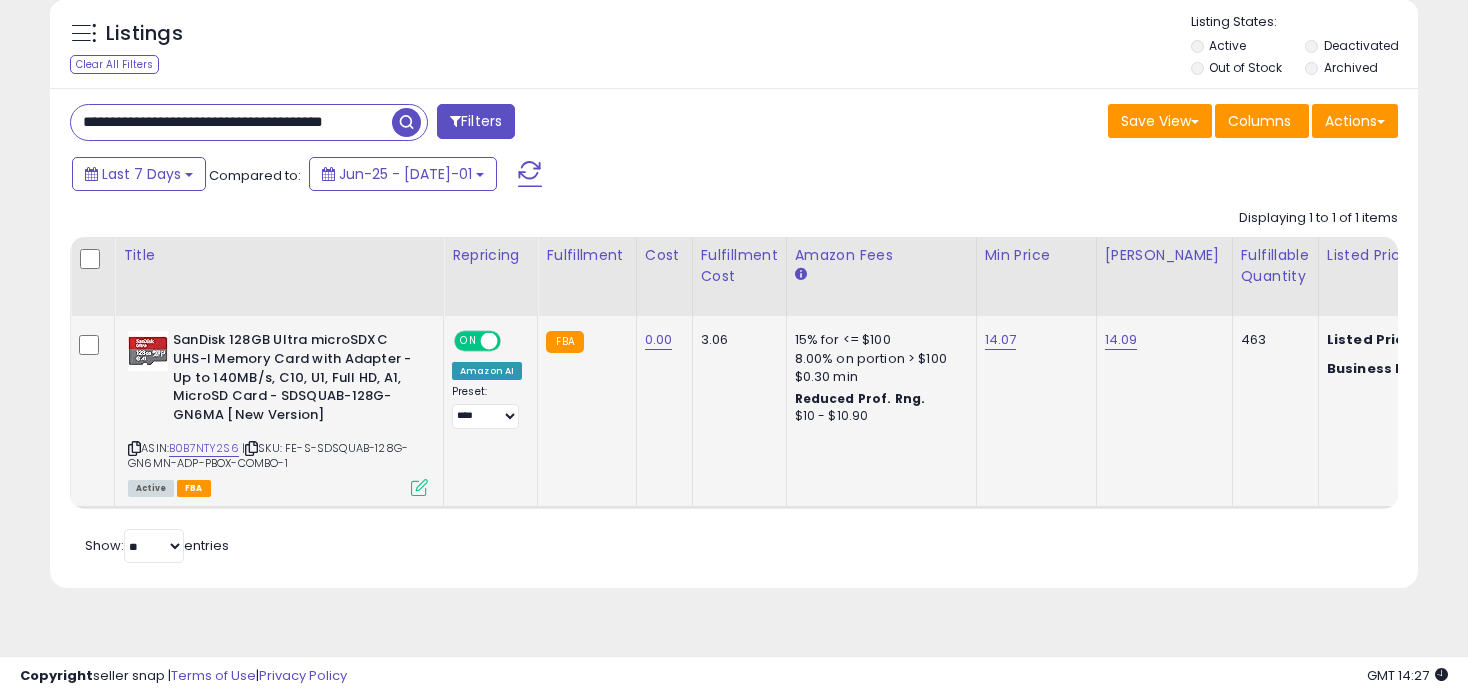 drag, startPoint x: 79, startPoint y: 120, endPoint x: 819, endPoint y: 168, distance: 741.5551 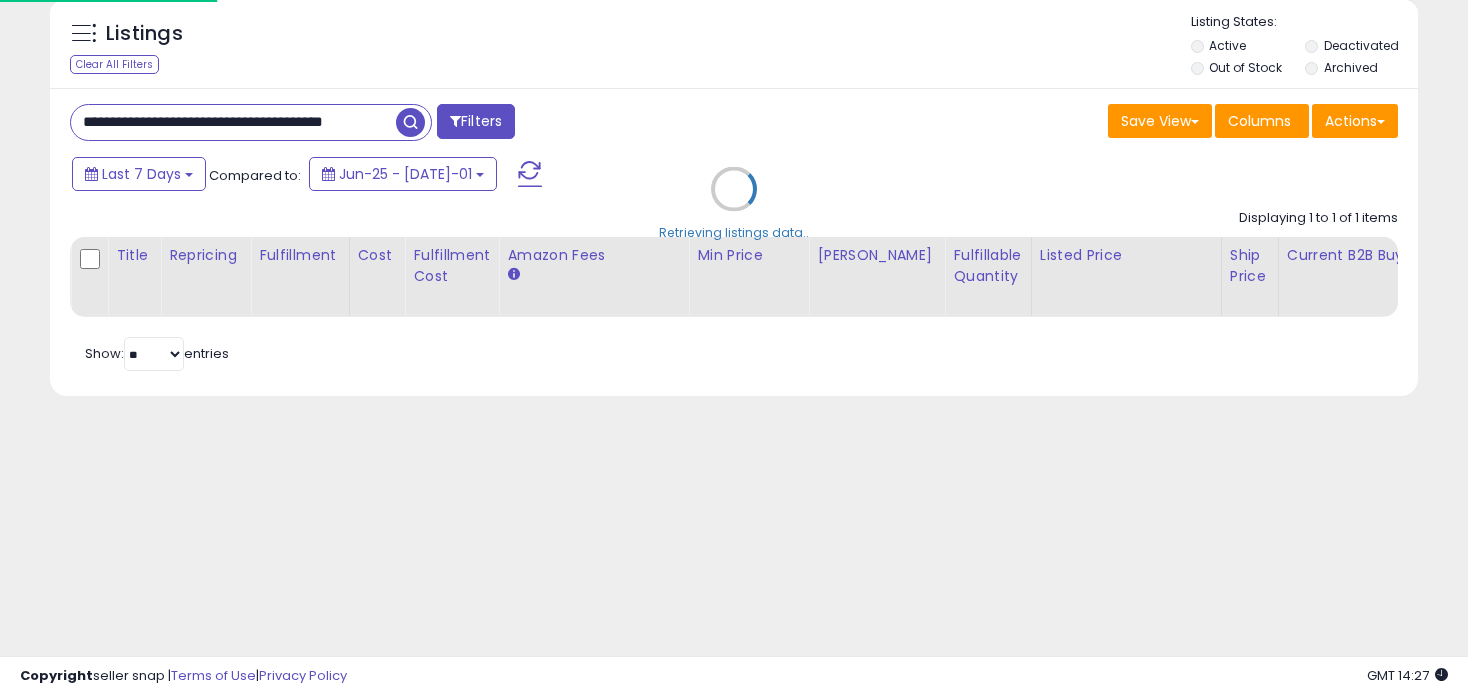 scroll, scrollTop: 0, scrollLeft: 89, axis: horizontal 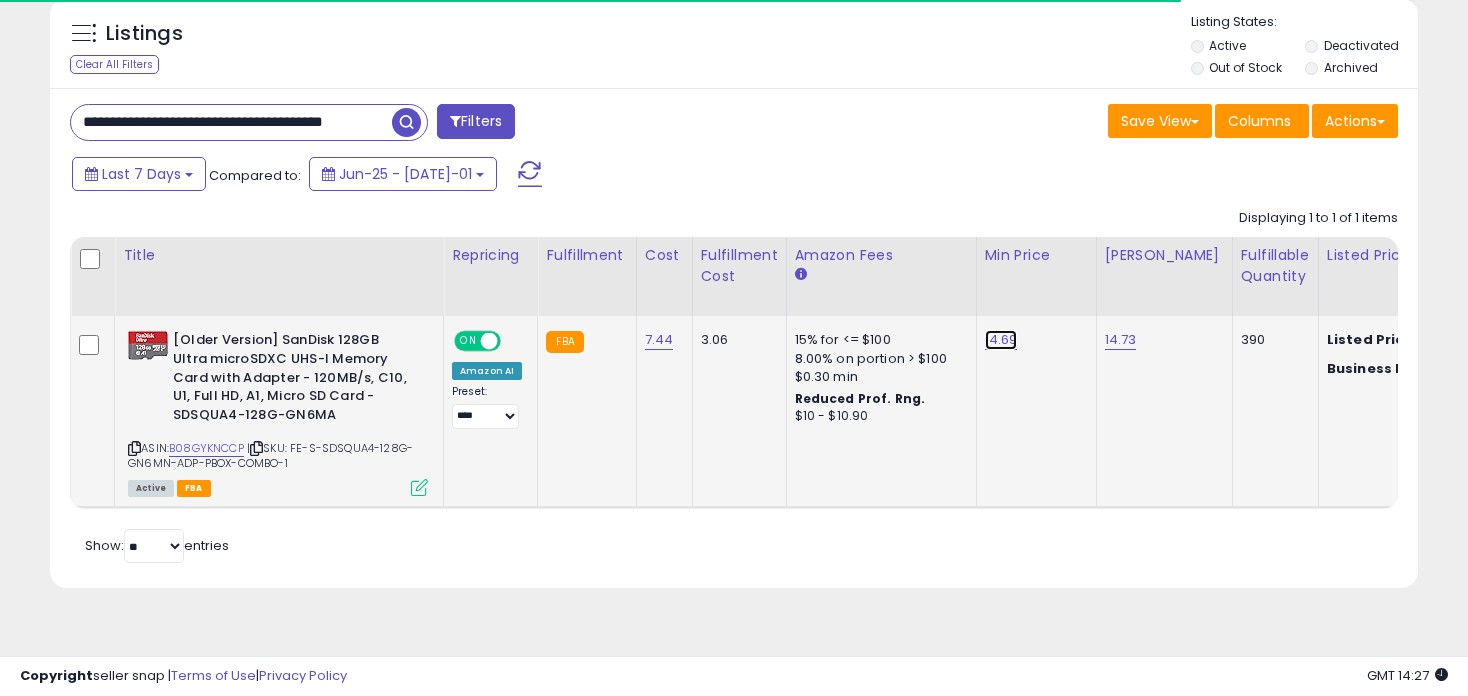 click on "14.69" at bounding box center [1001, 340] 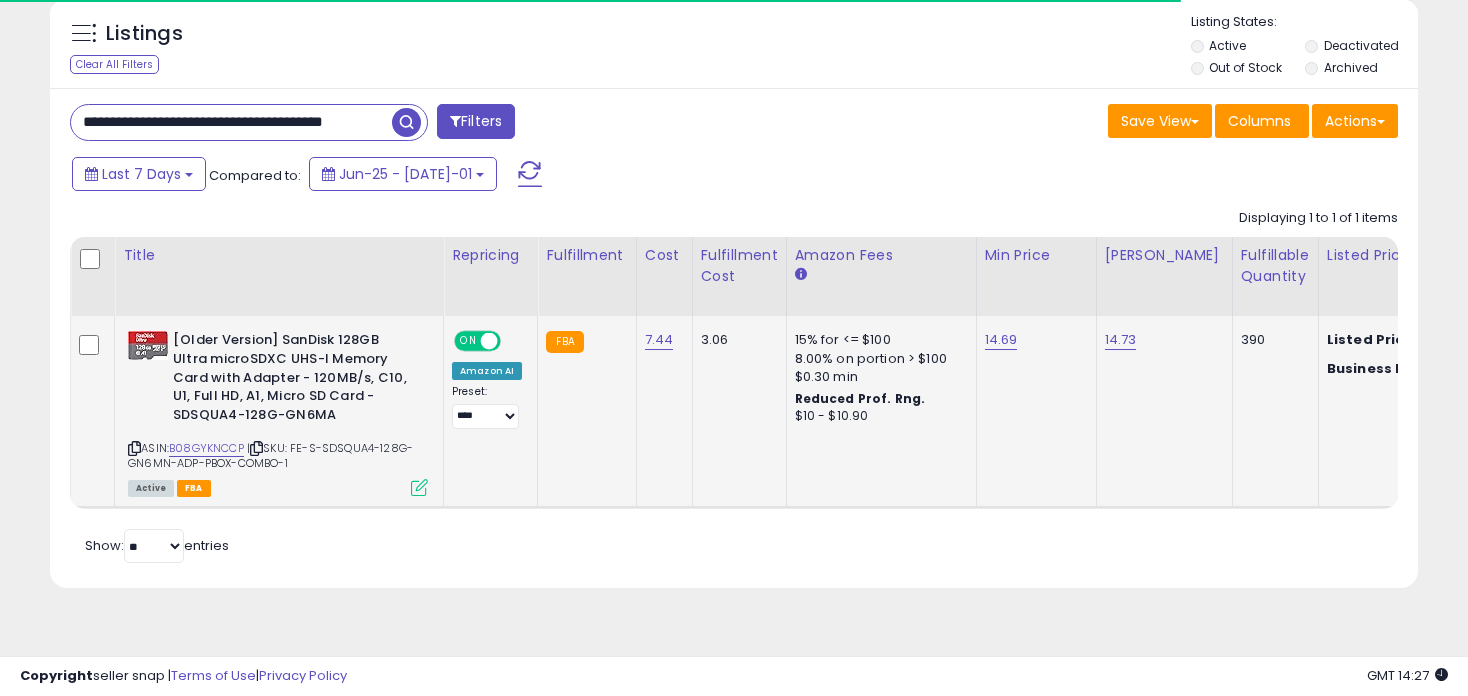 scroll, scrollTop: 0, scrollLeft: 0, axis: both 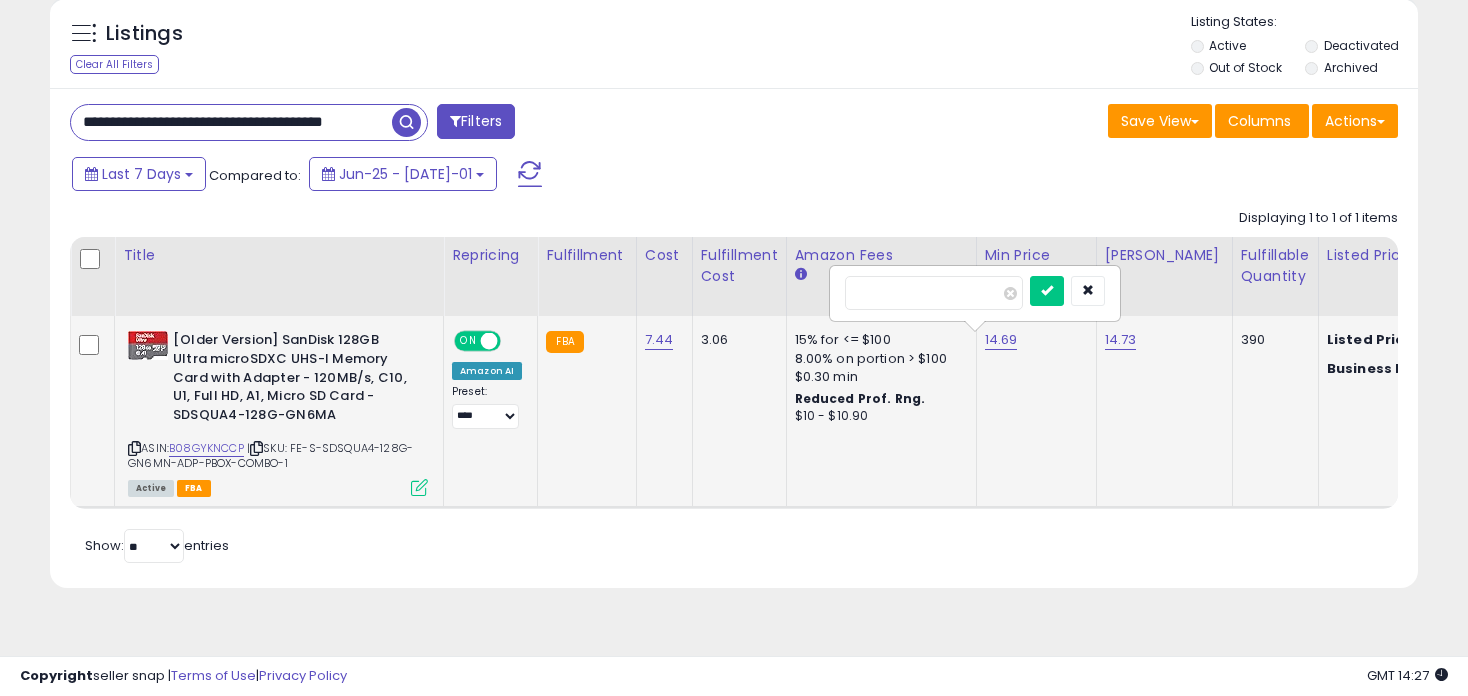 type on "*****" 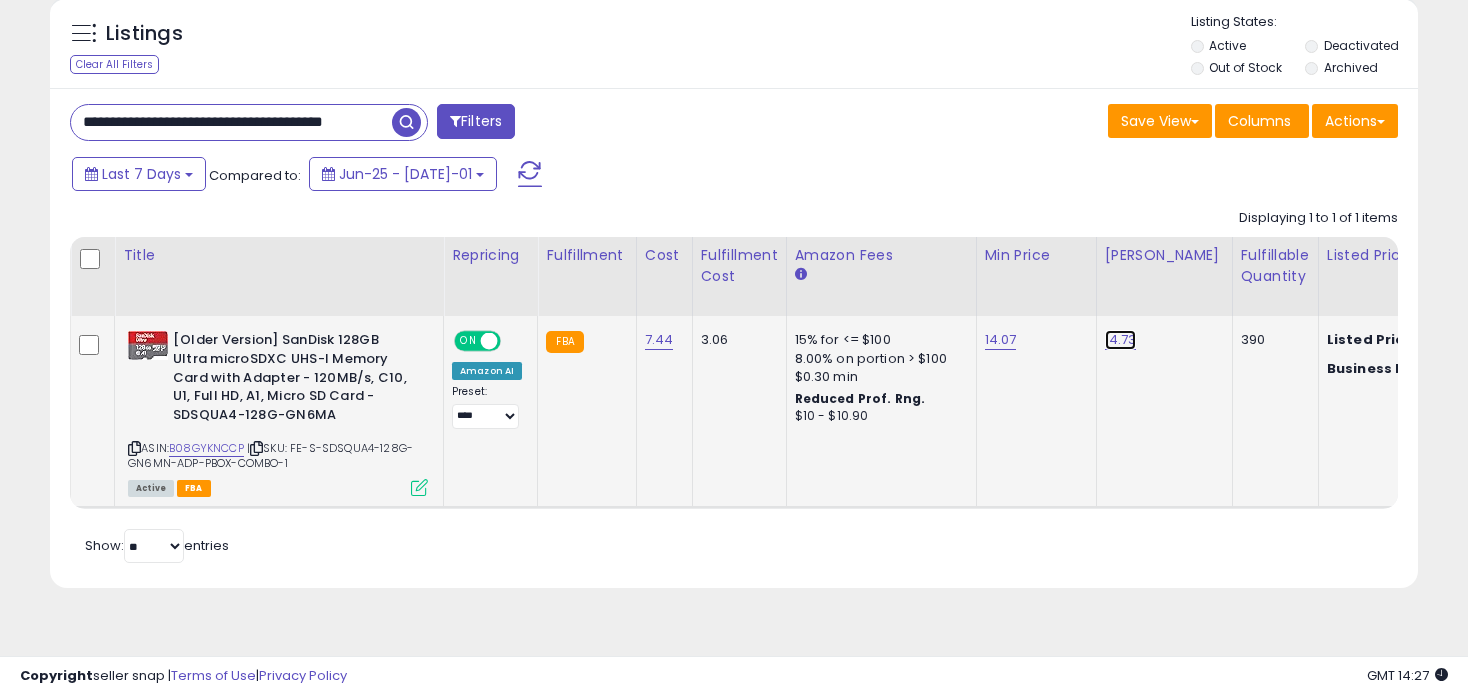 click on "14.73" at bounding box center (1121, 340) 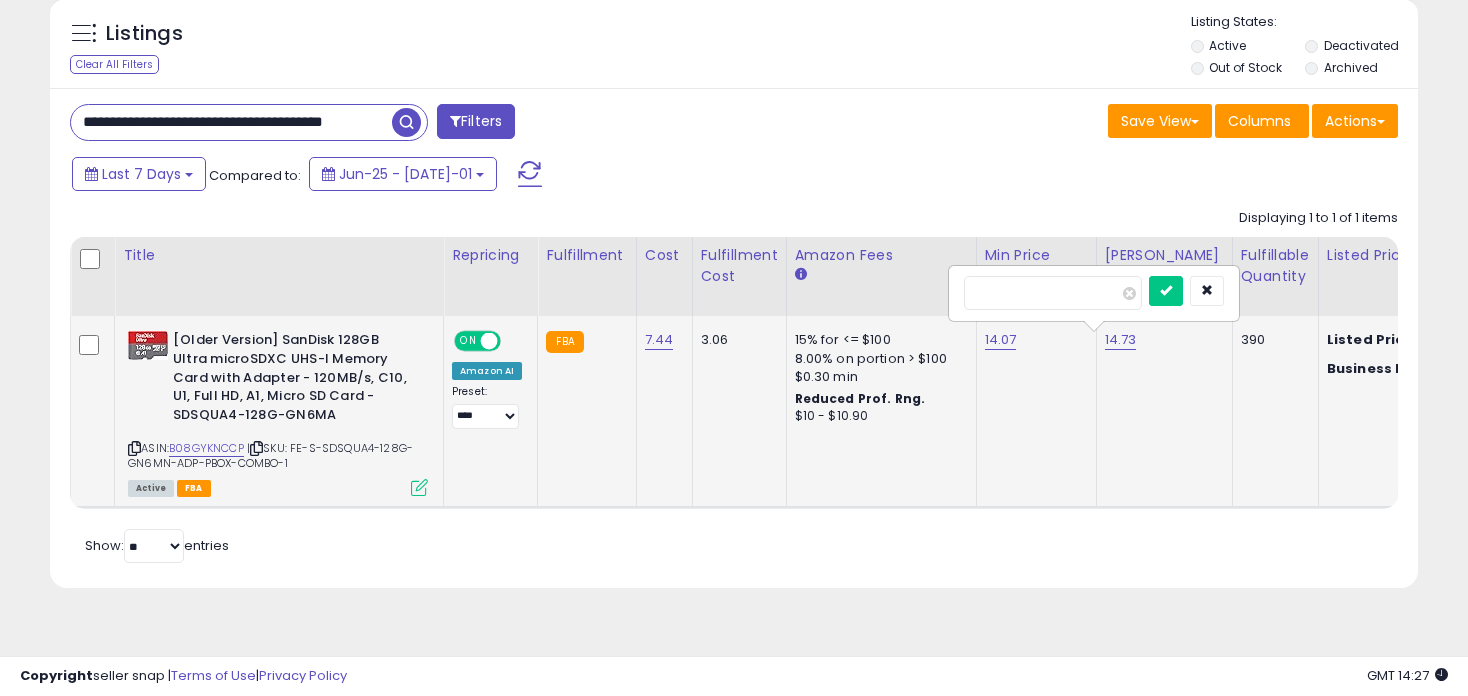 type on "*****" 